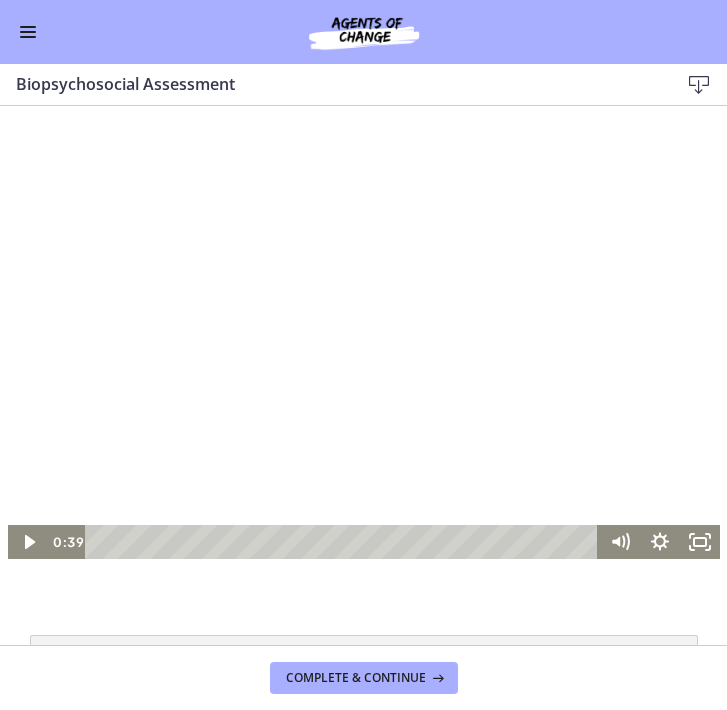scroll, scrollTop: 0, scrollLeft: 0, axis: both 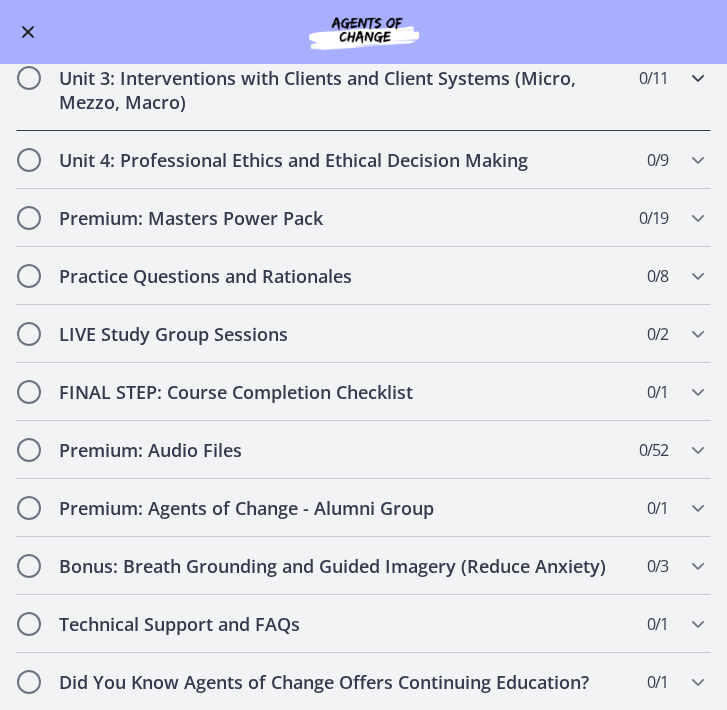 click on "Unit 3: Interventions with Clients and Client Systems (Micro, Mezzo, Macro)" at bounding box center (344, 90) 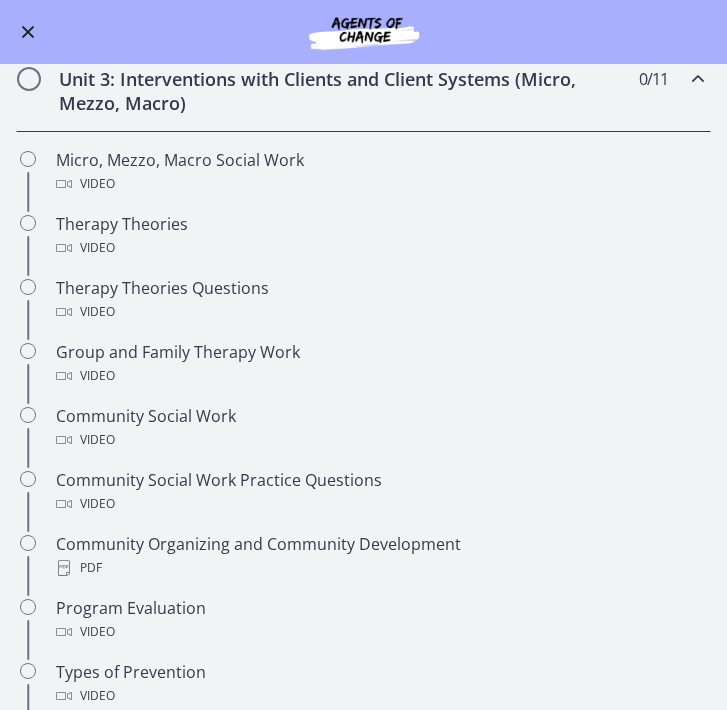 scroll, scrollTop: 482, scrollLeft: 0, axis: vertical 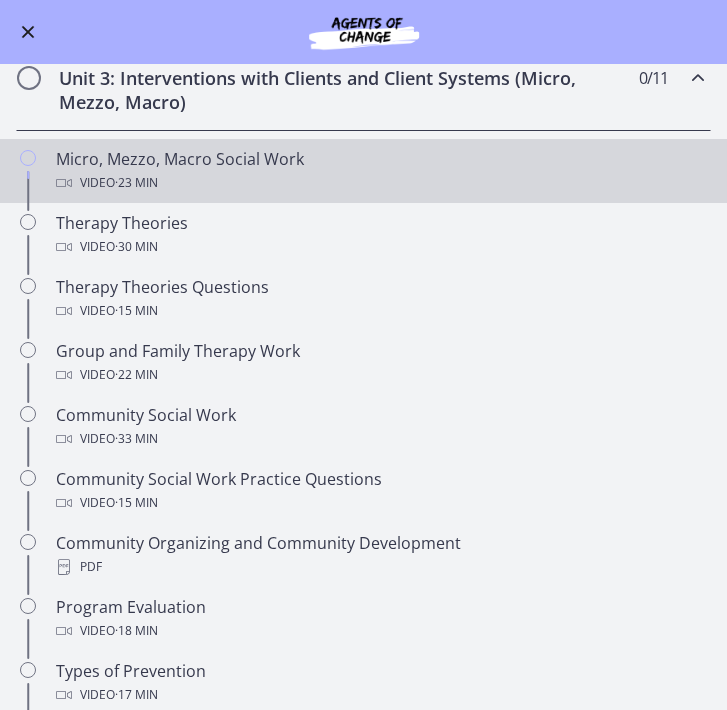 click on "Video
·  23 min" at bounding box center [383, 183] 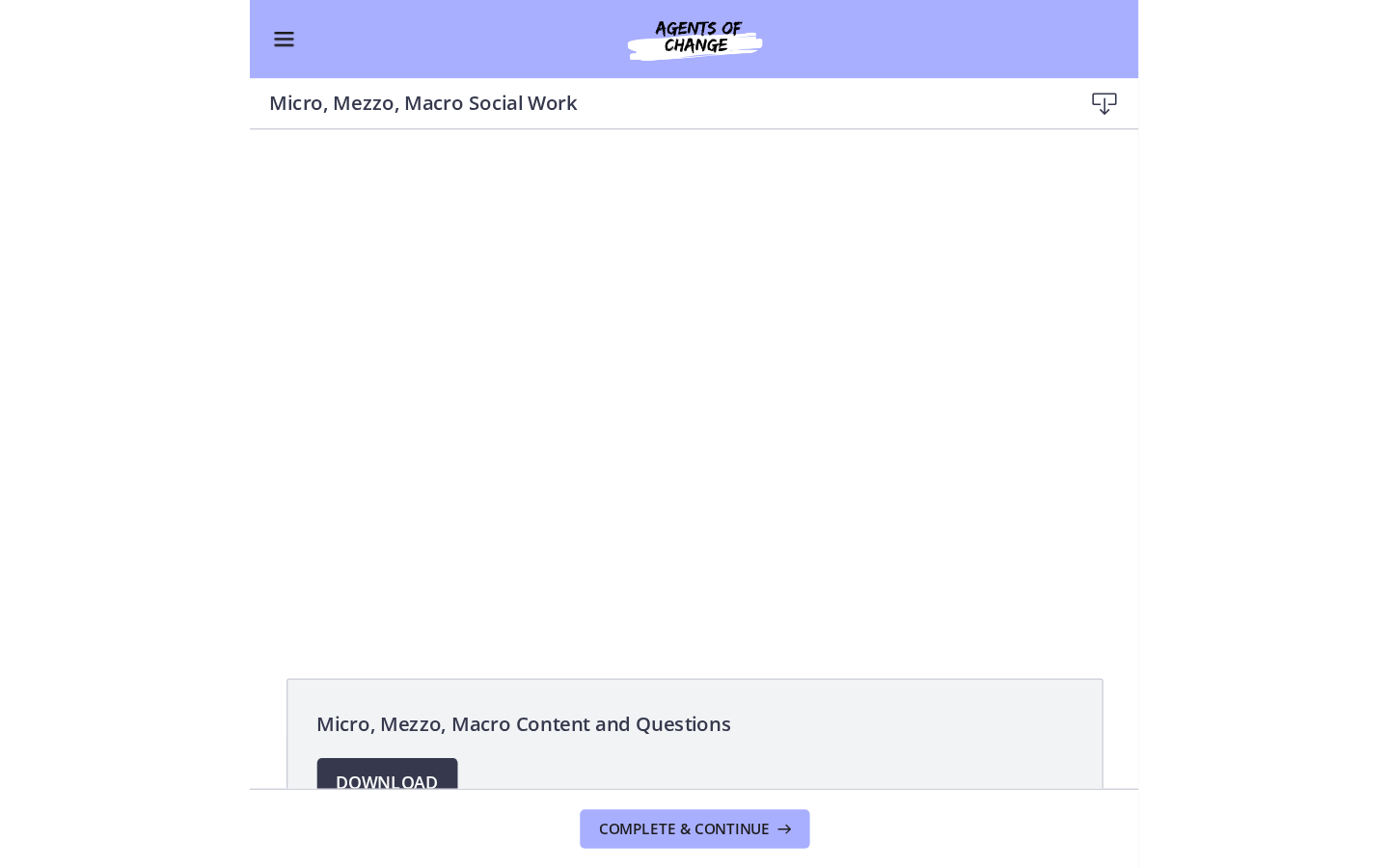 scroll, scrollTop: 0, scrollLeft: 0, axis: both 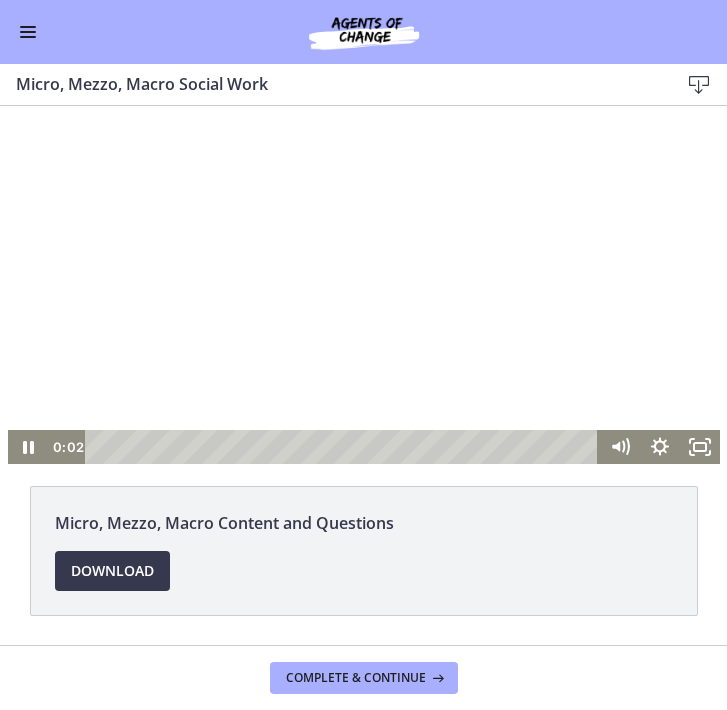 click at bounding box center (364, 285) 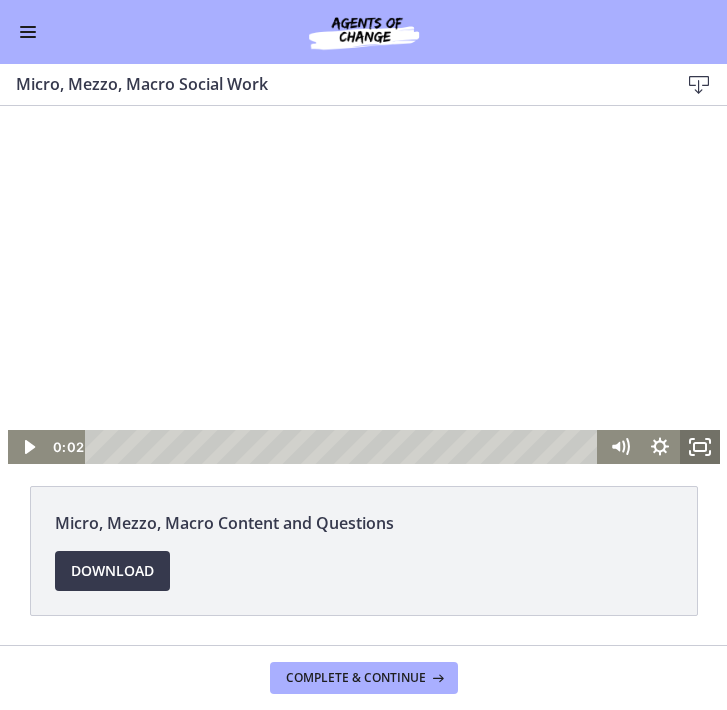click 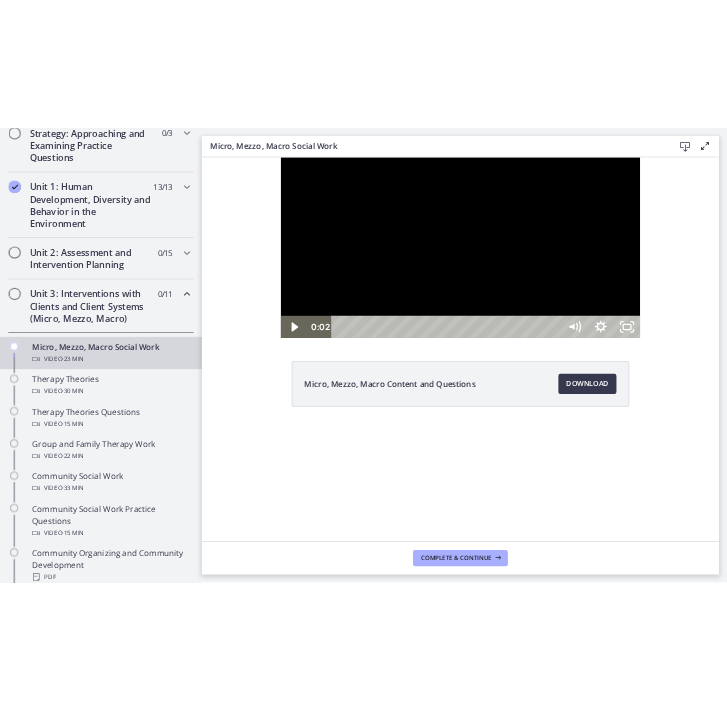 scroll, scrollTop: 485, scrollLeft: 0, axis: vertical 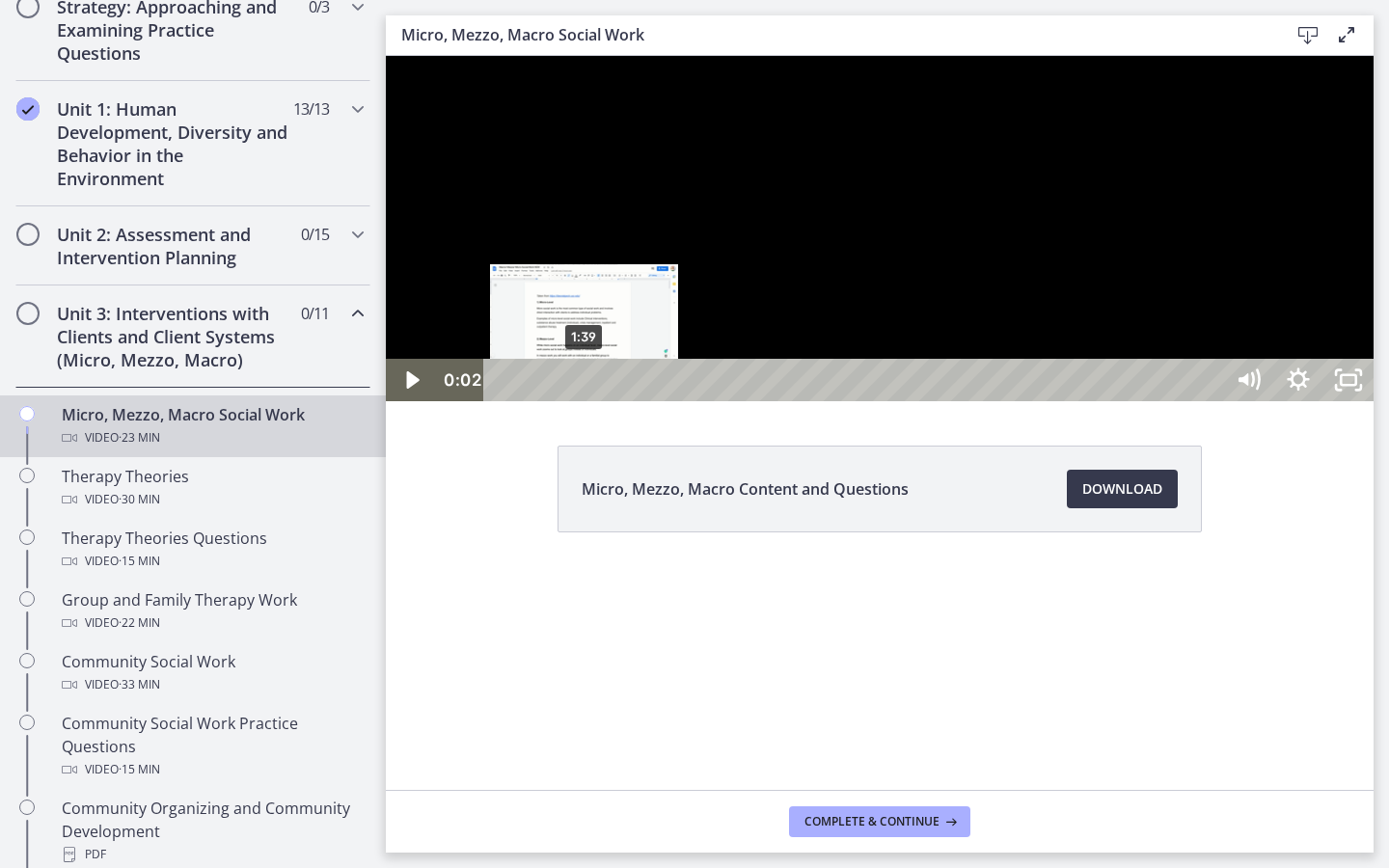 click on "1:39" at bounding box center [857, 380] 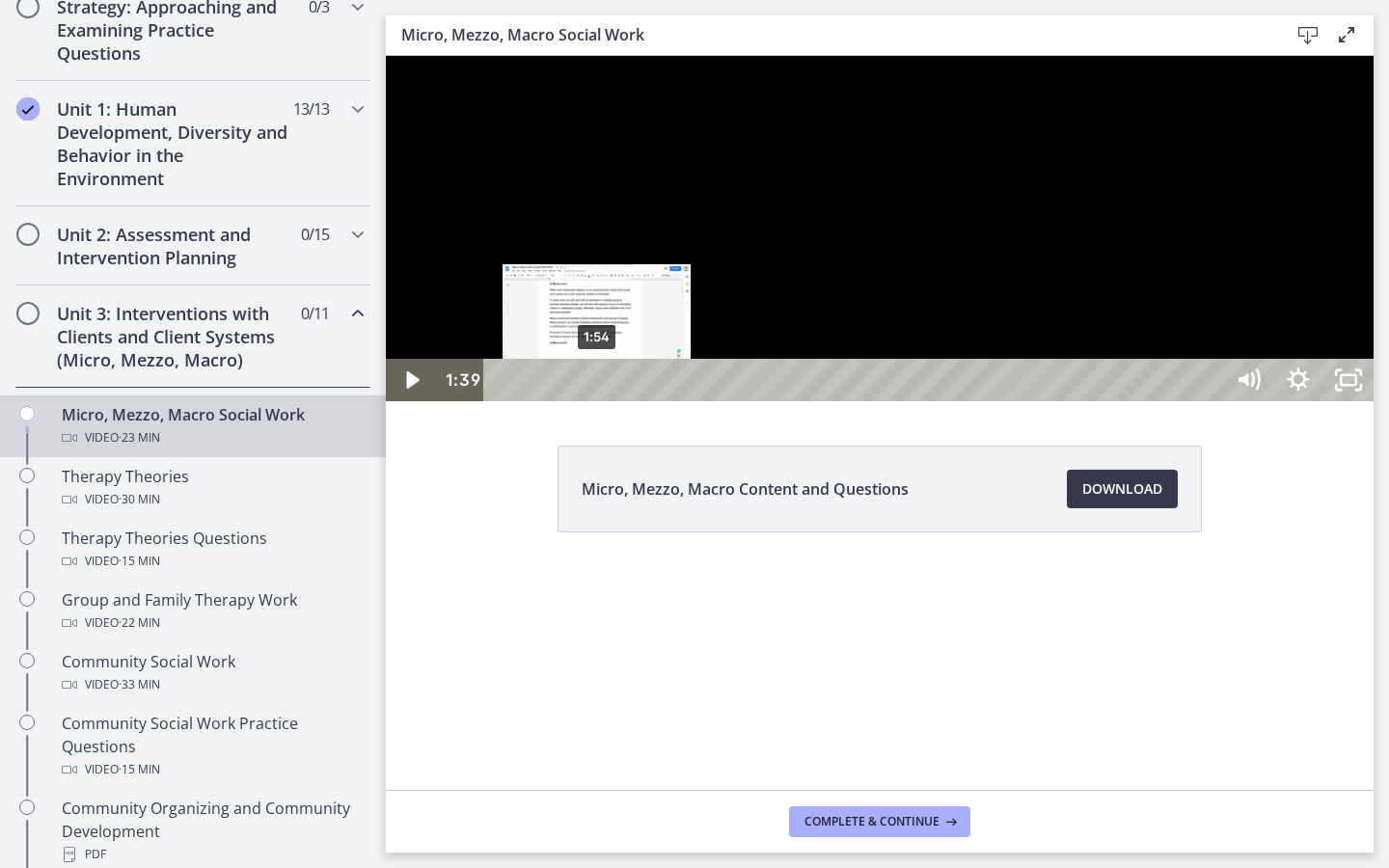 click on "1:54" at bounding box center [857, 380] 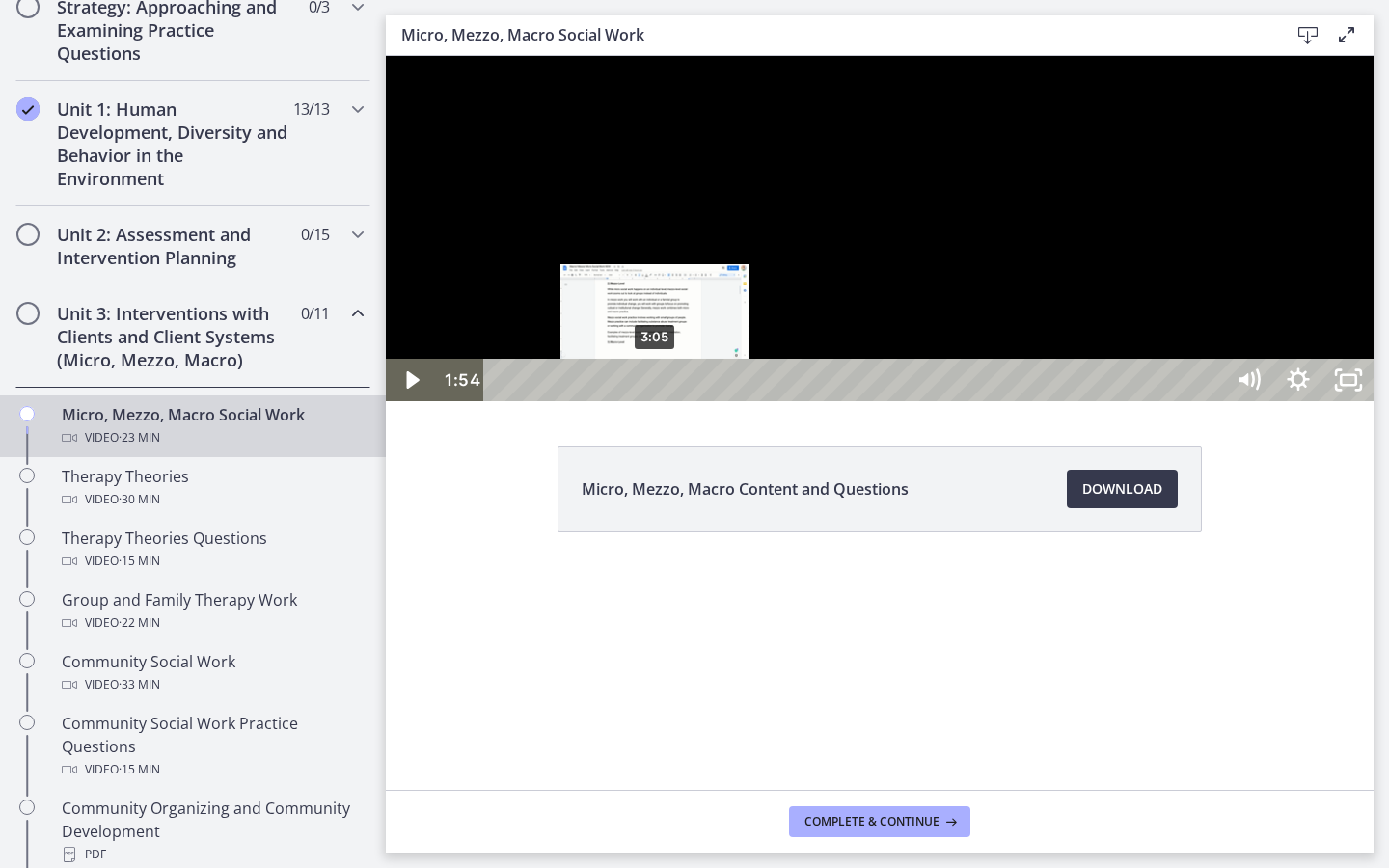 click on "3:05" at bounding box center (857, 380) 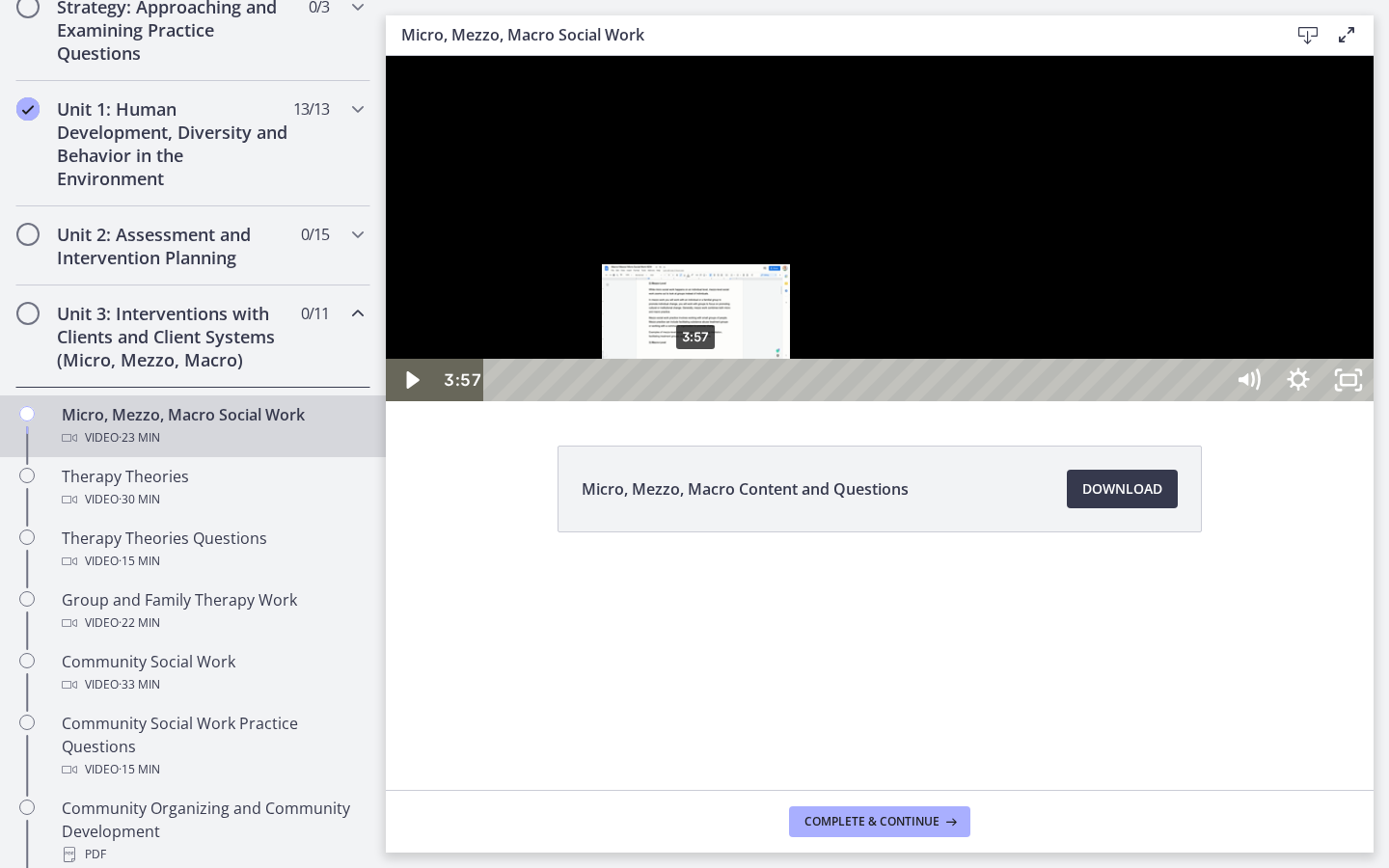 click on "3:57" at bounding box center (857, 380) 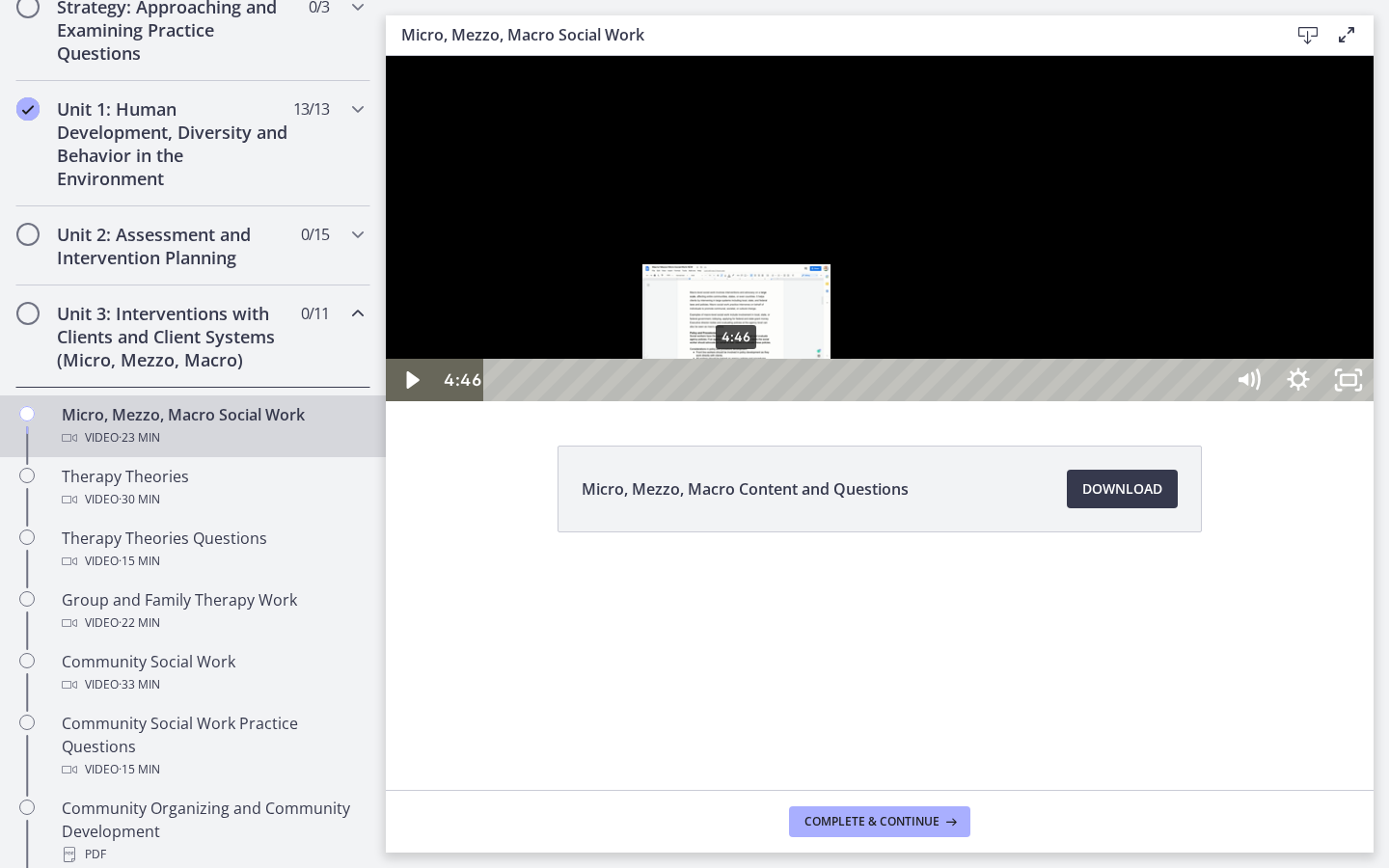 click on "4:46" at bounding box center (857, 380) 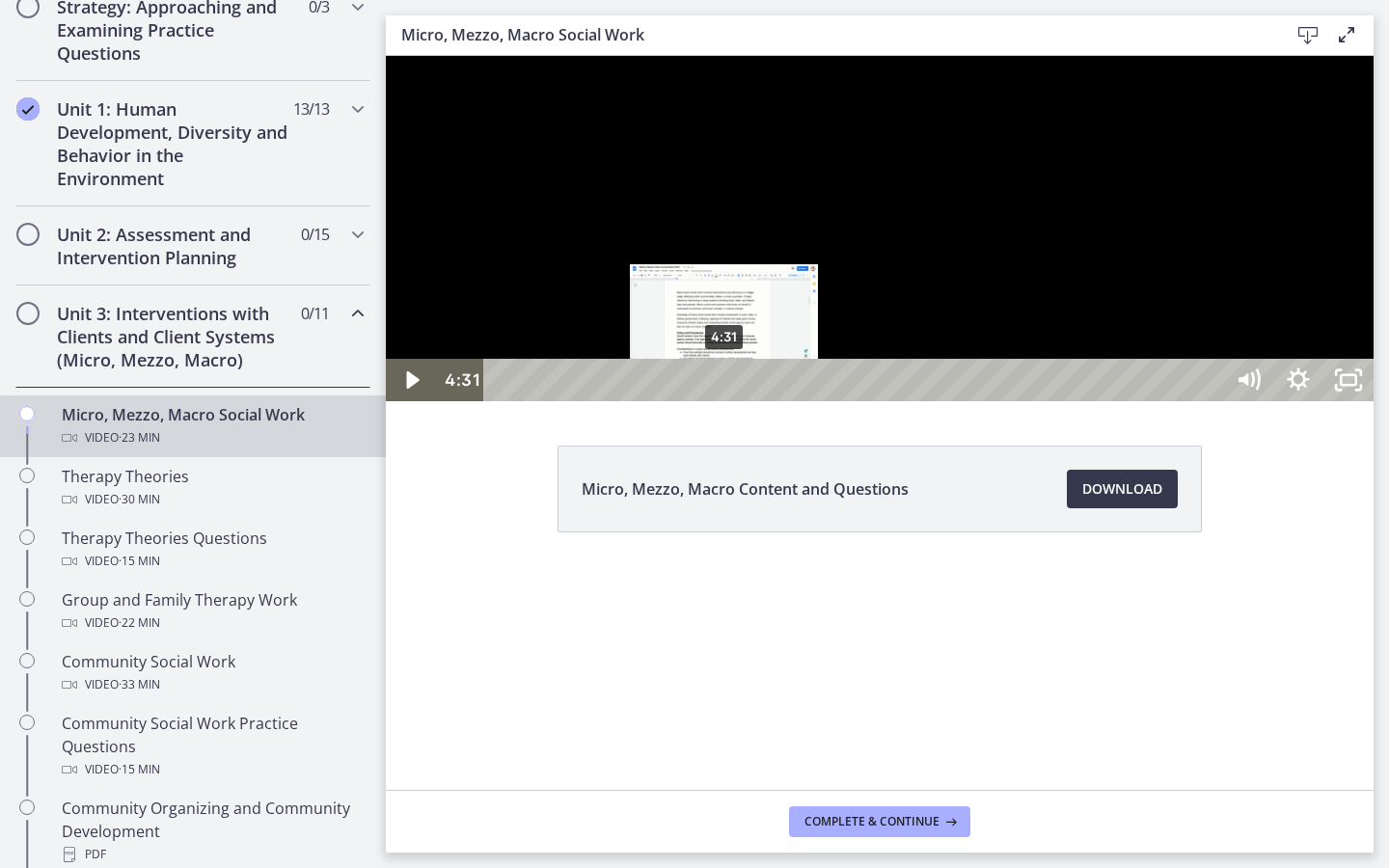 click on "4:31" at bounding box center (857, 380) 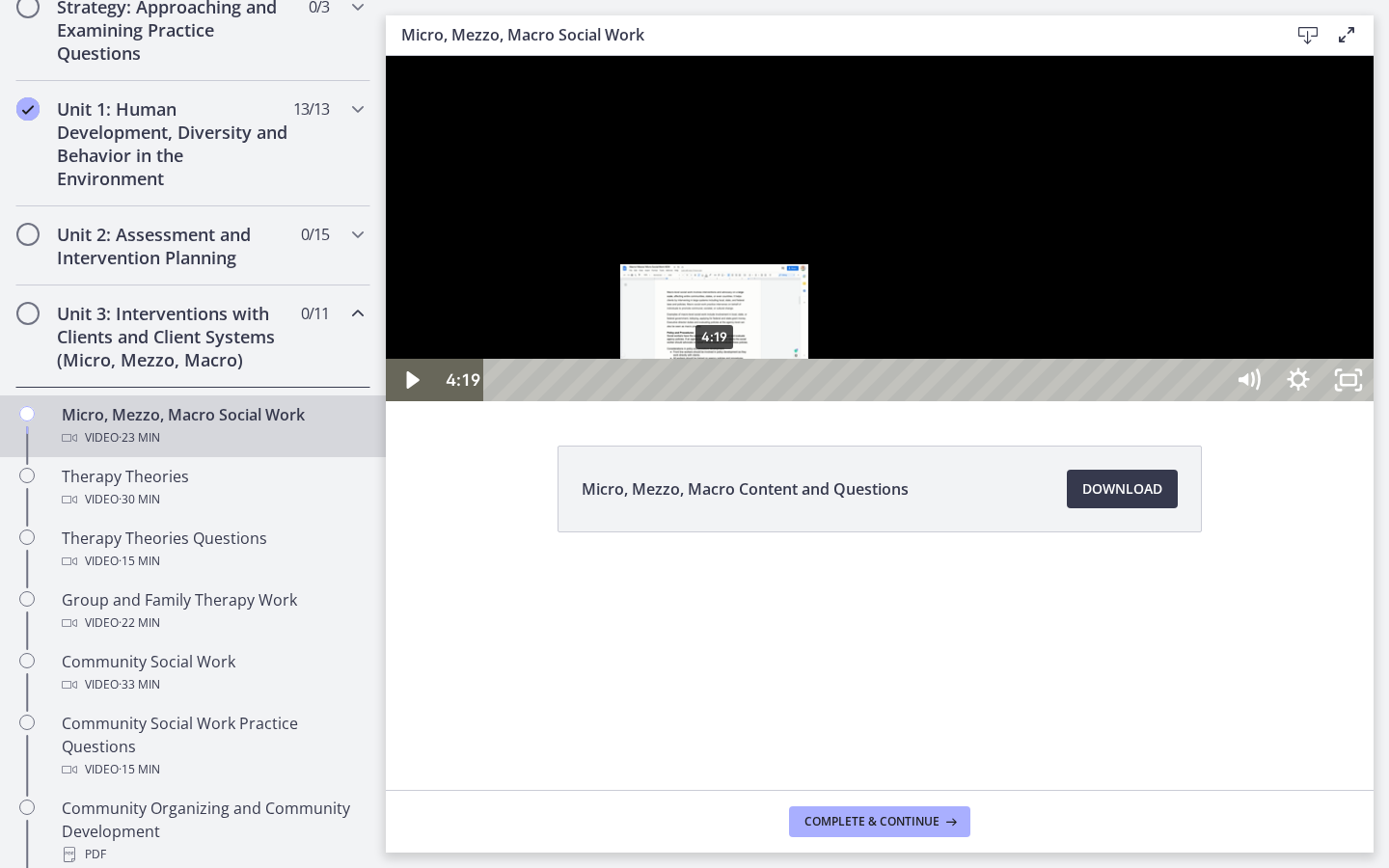click on "4:19" at bounding box center (857, 380) 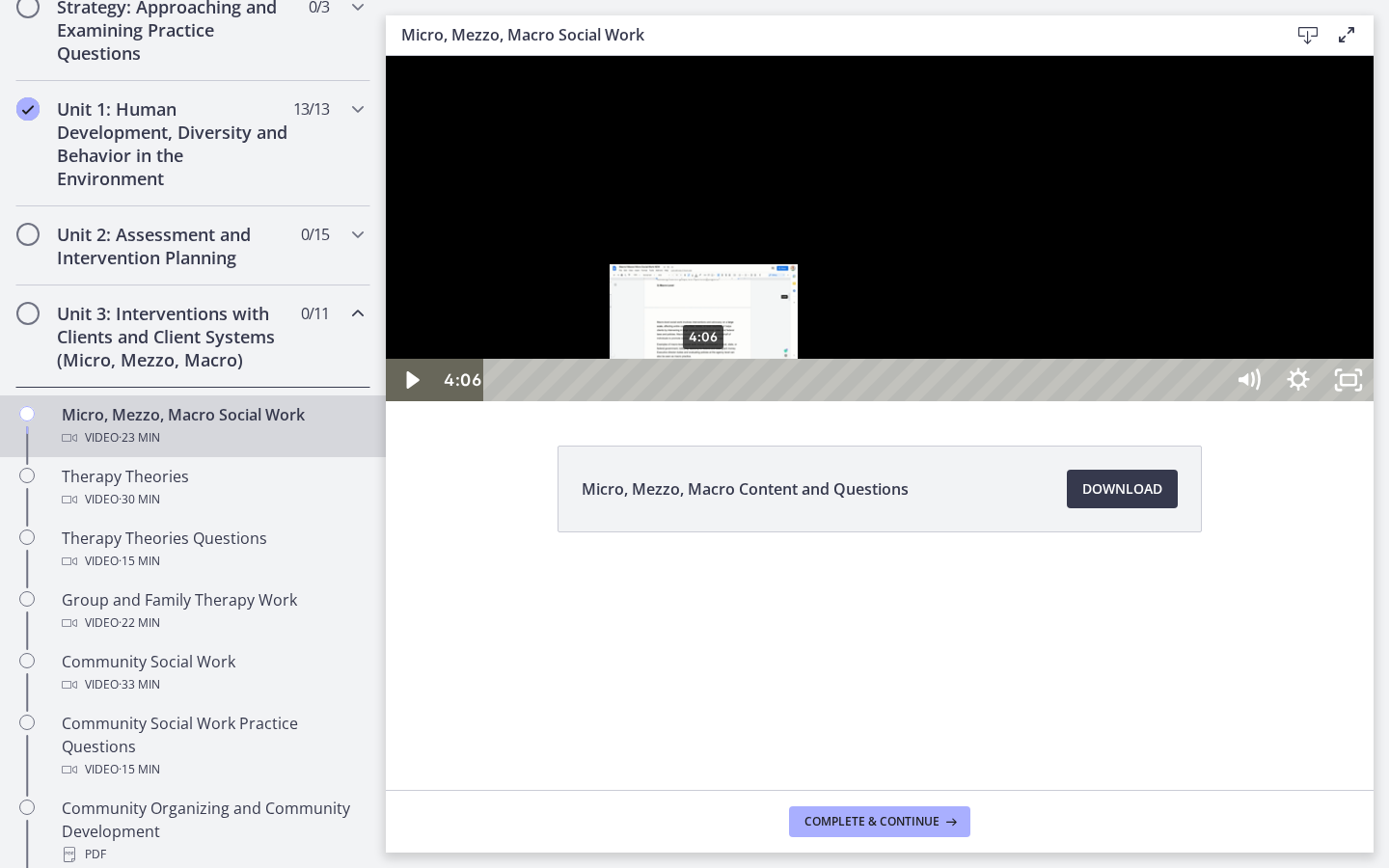 click on "4:06" at bounding box center [857, 380] 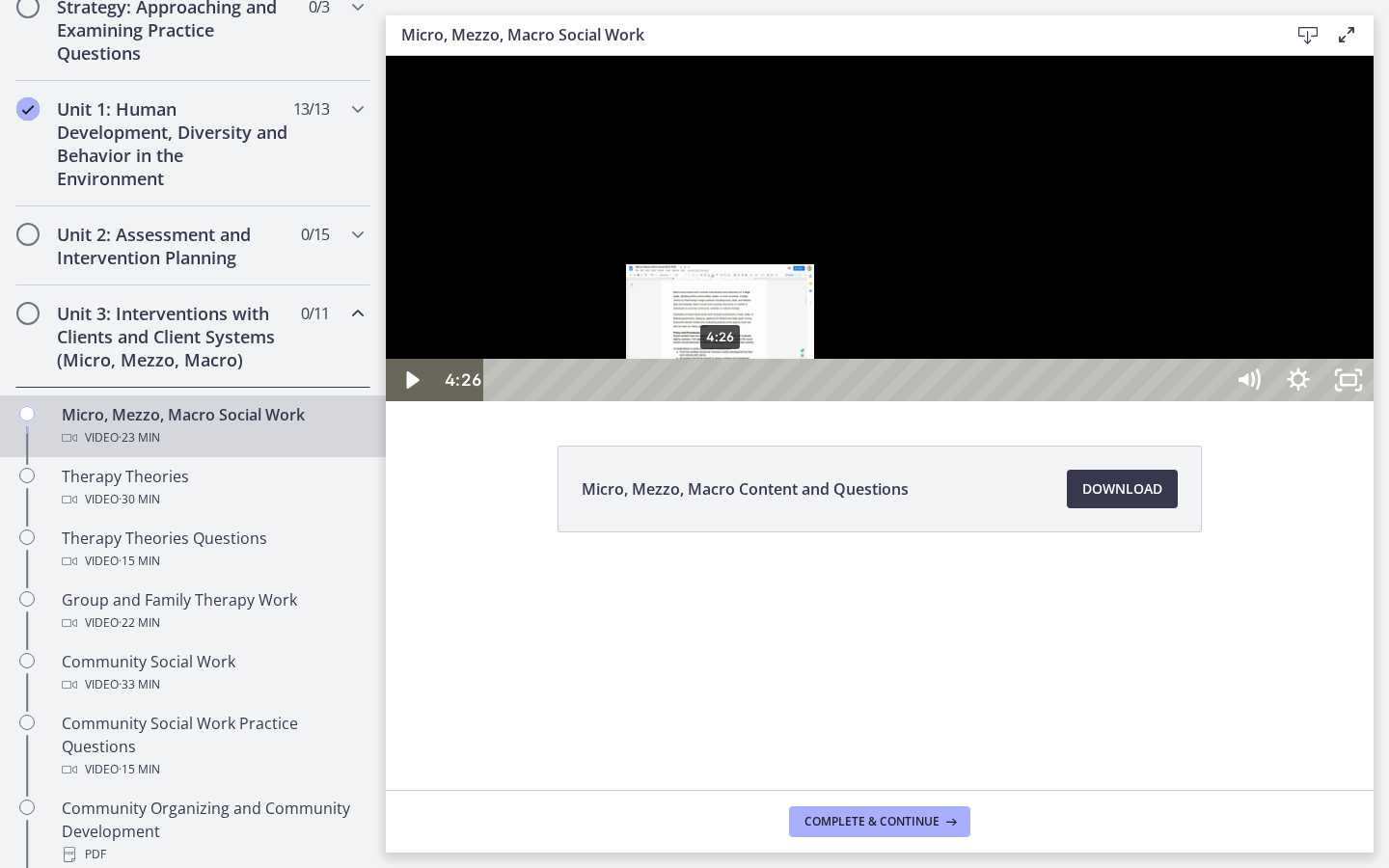 click on "4:26" at bounding box center (857, 380) 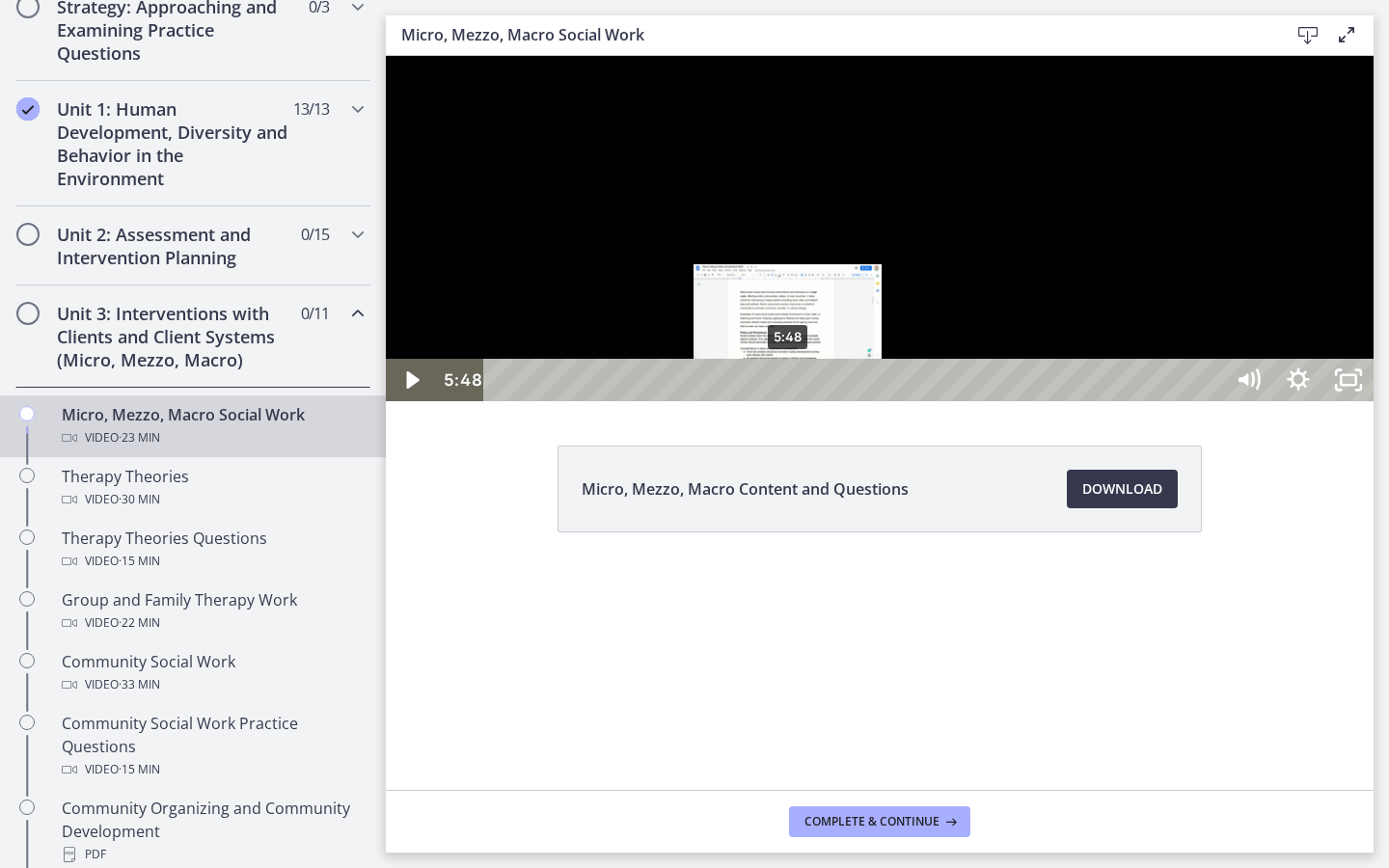 click on "5:48" at bounding box center [857, 380] 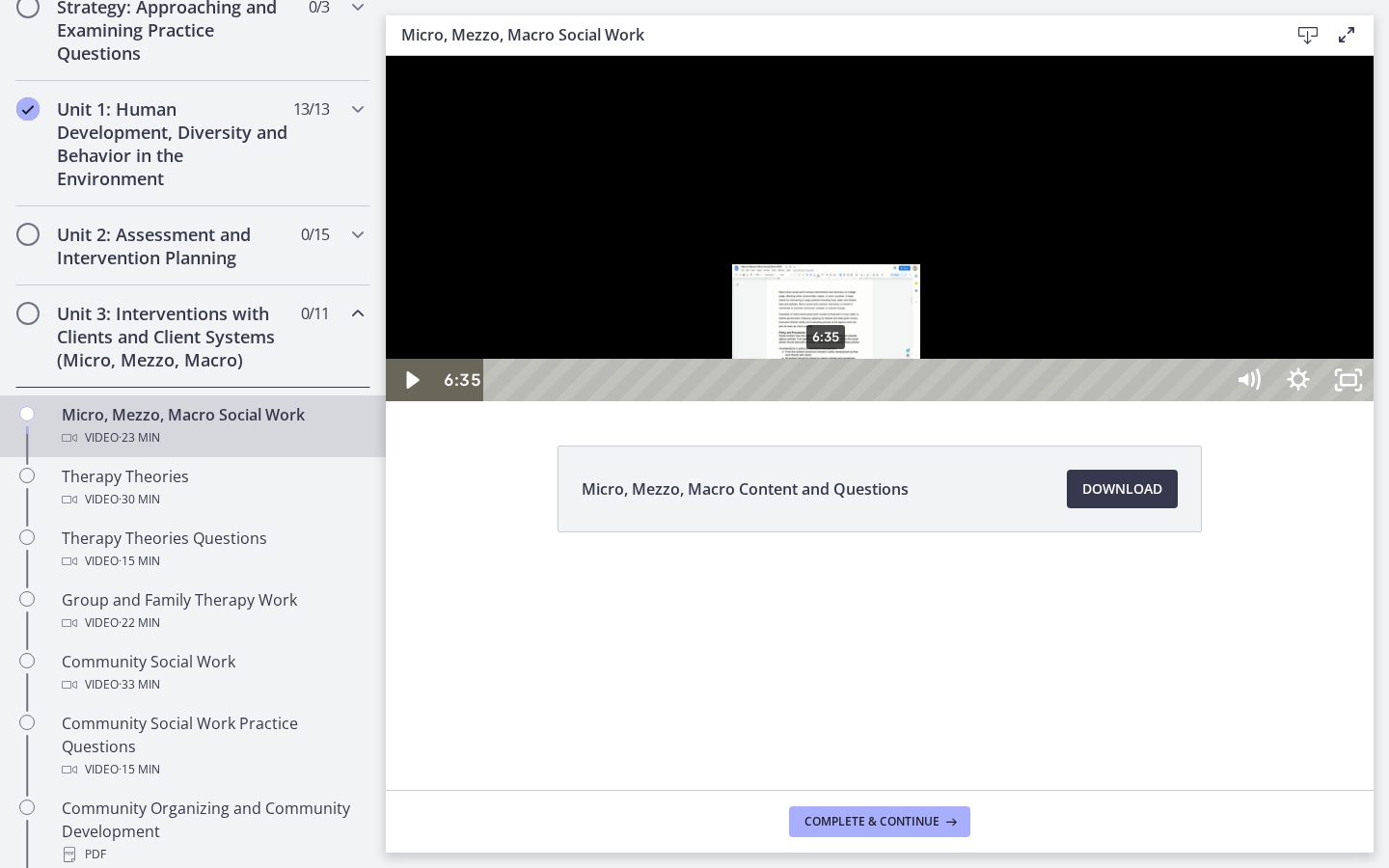 click on "6:35" at bounding box center (857, 380) 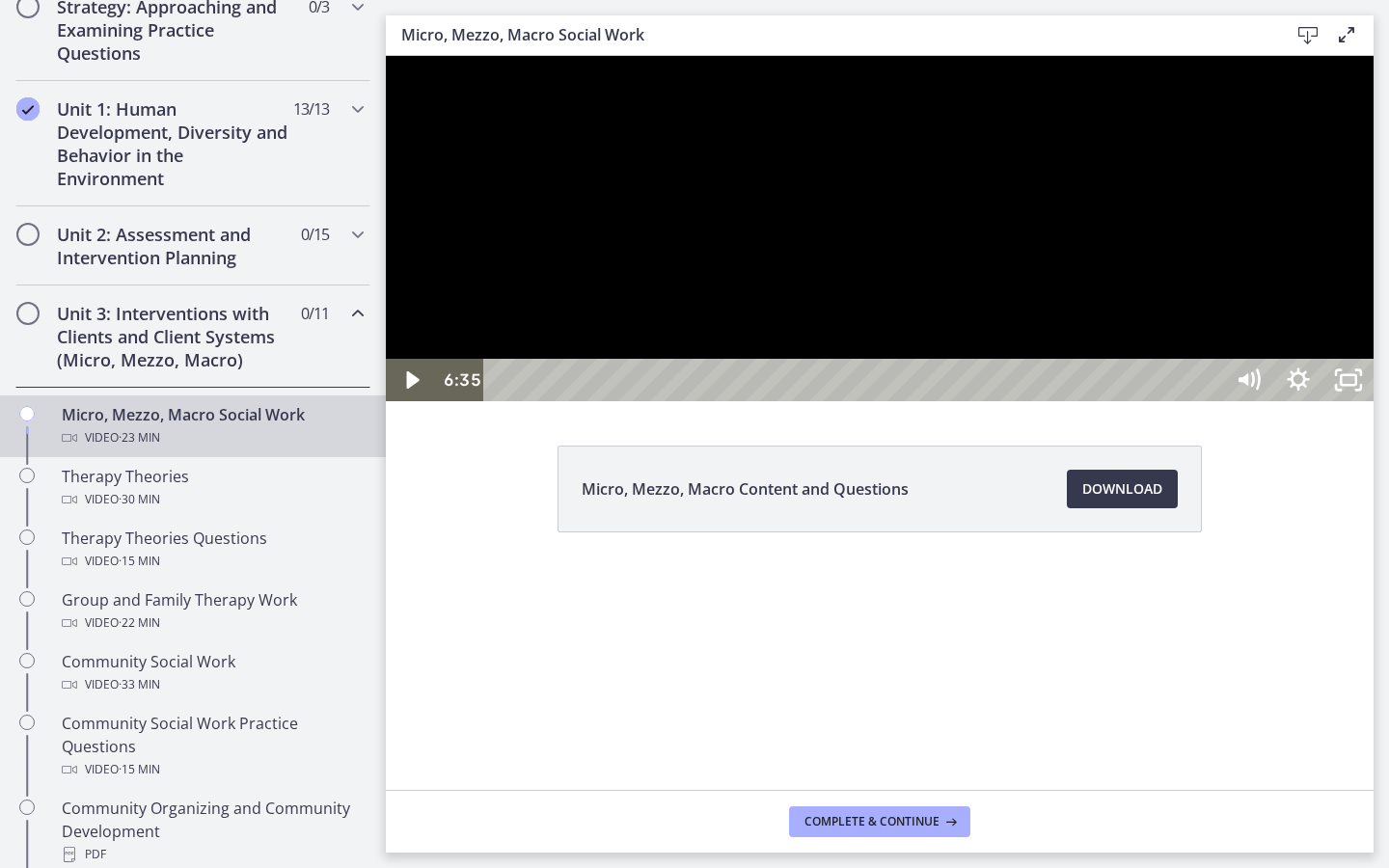 click at bounding box center (880, 229) 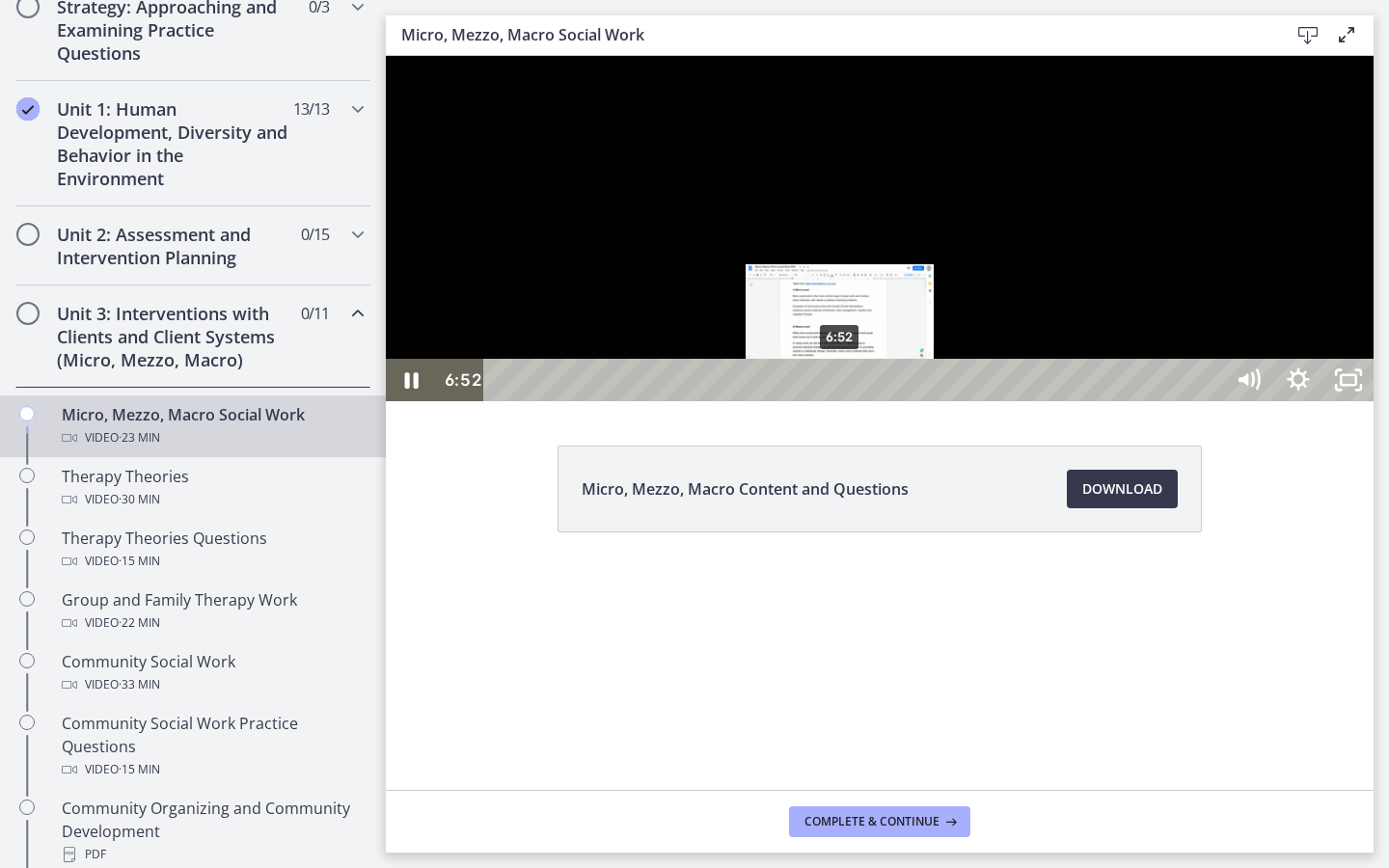 click on "6:52" at bounding box center [857, 380] 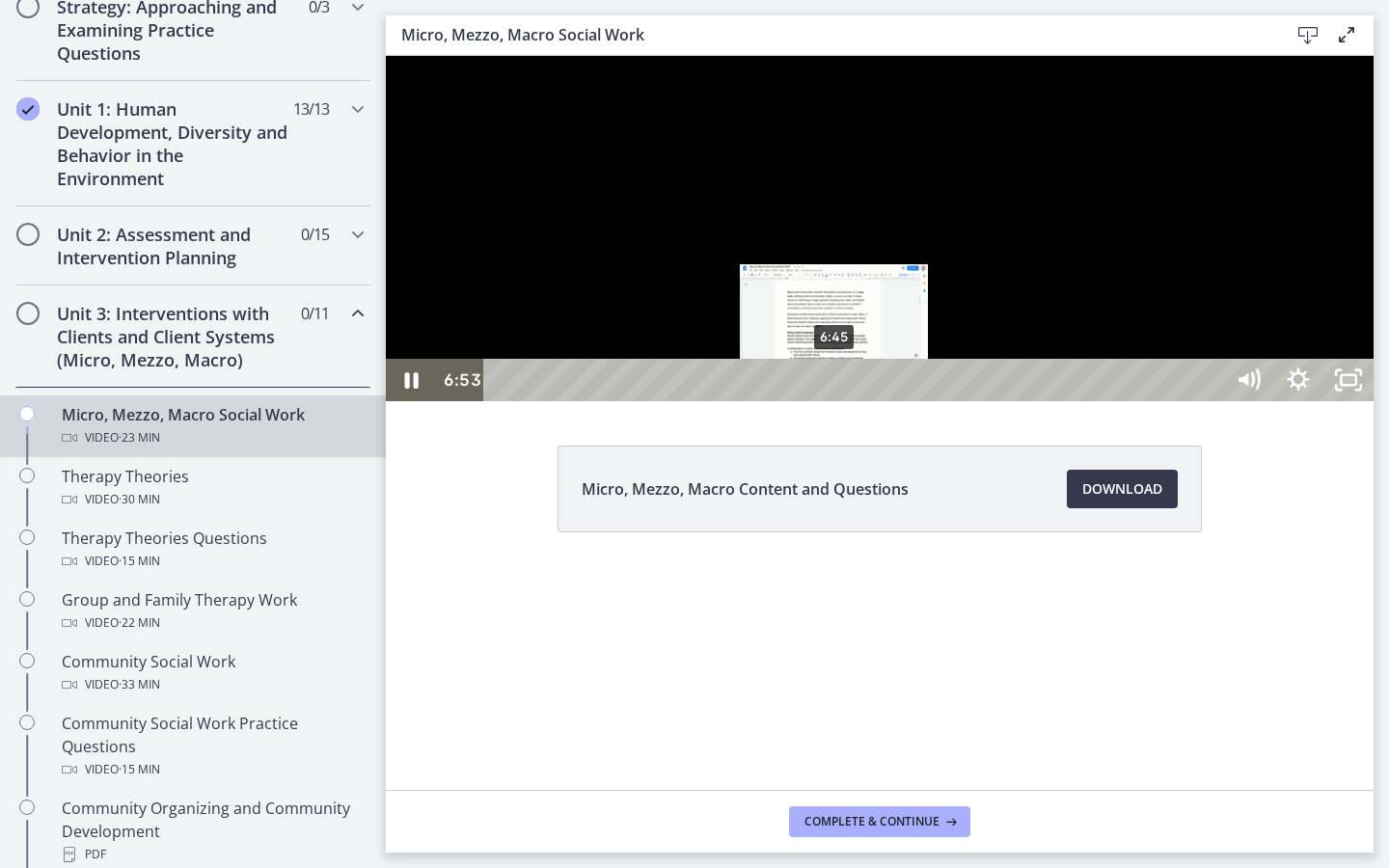 click at bounding box center [841, 380] 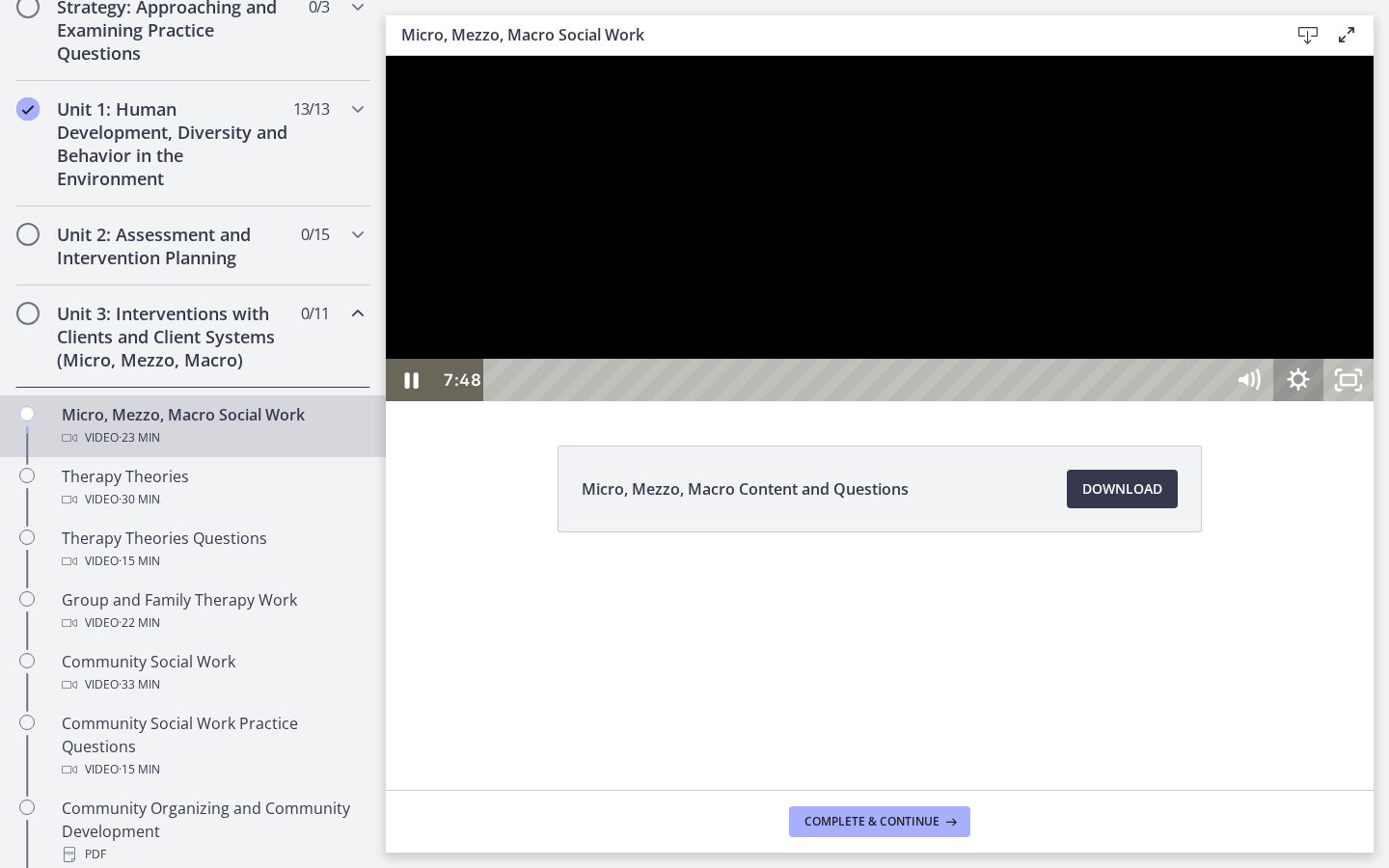 click 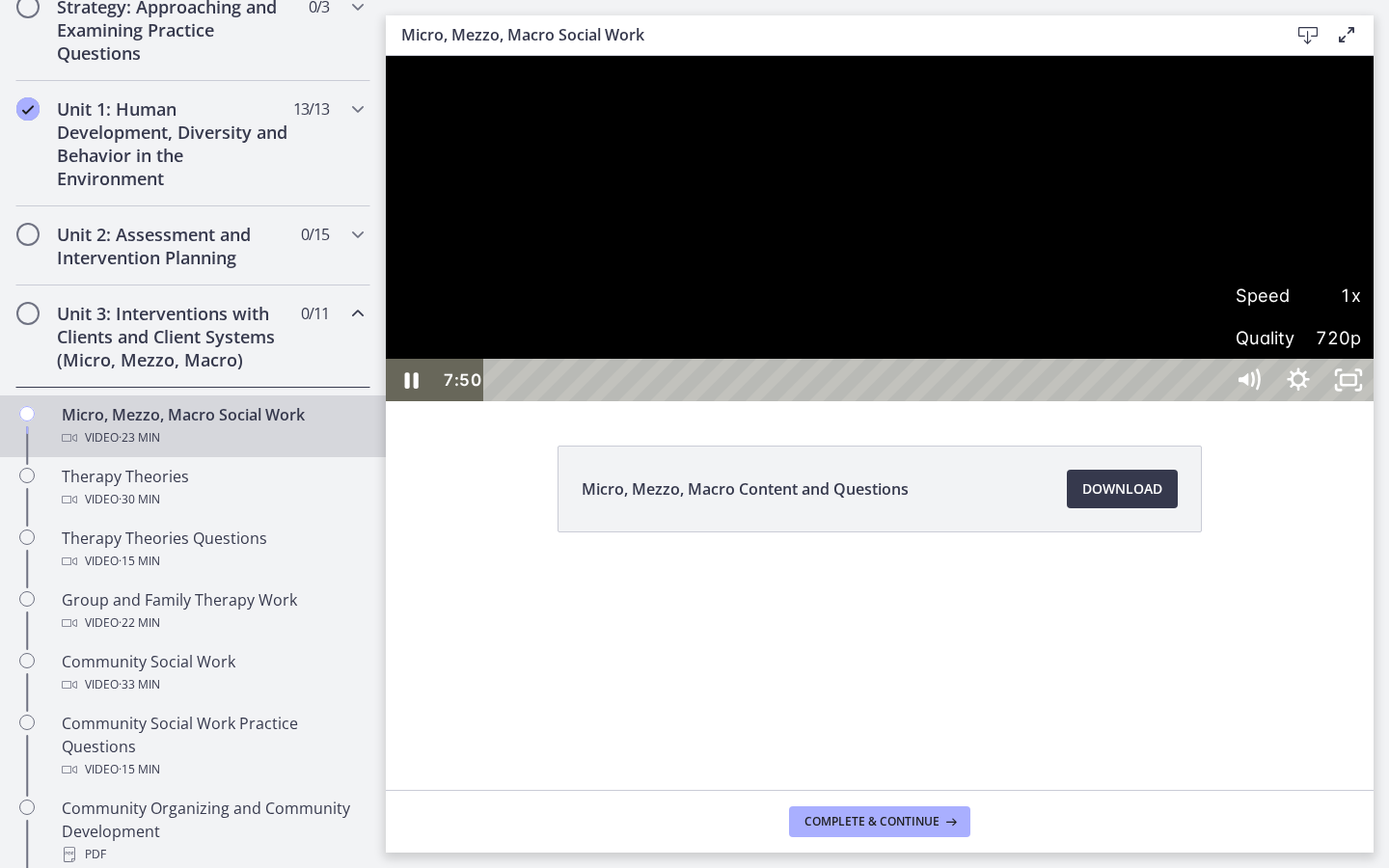 click on "1x" at bounding box center (1329, 295) 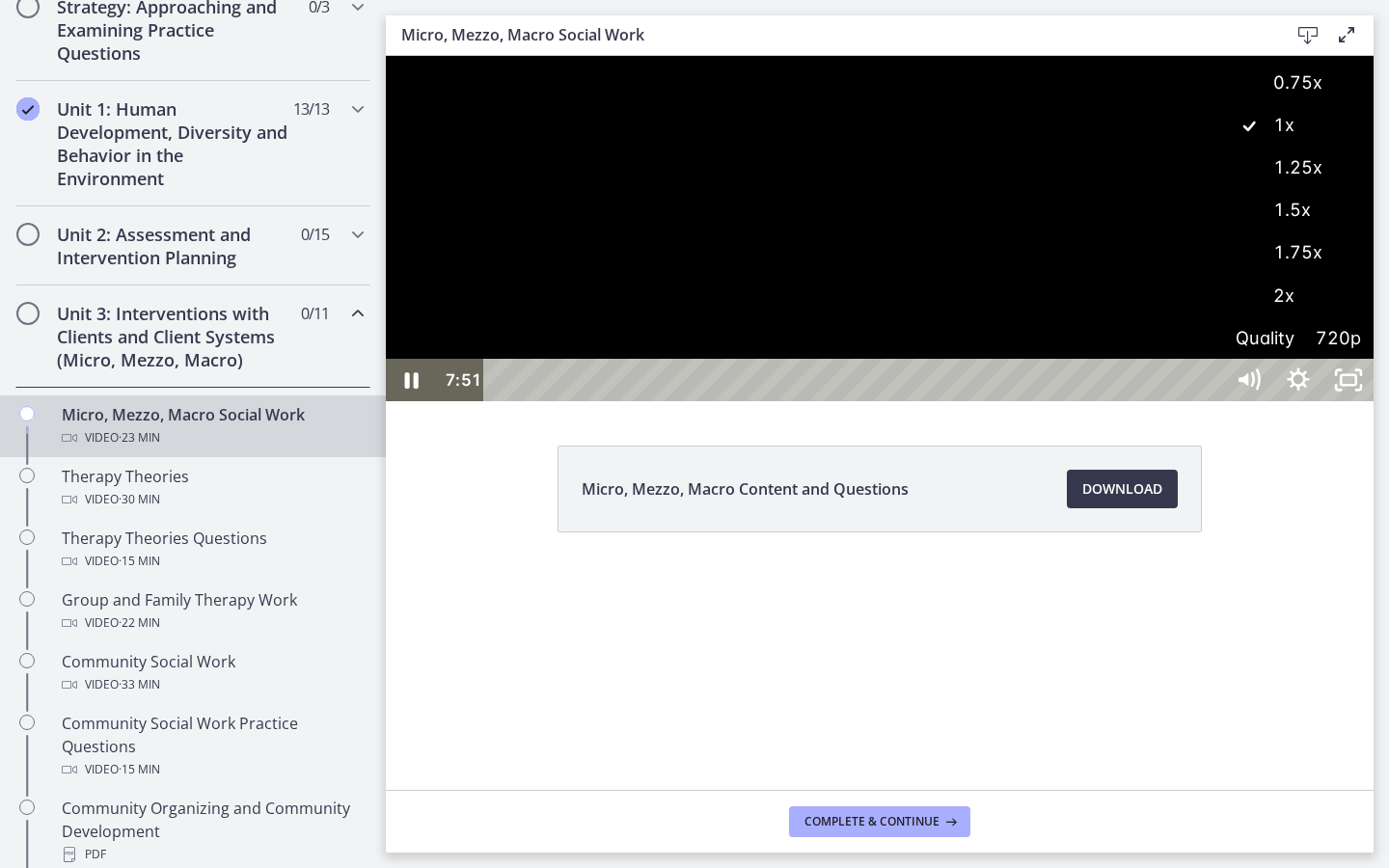 click on "1.5x" at bounding box center [1298, 210] 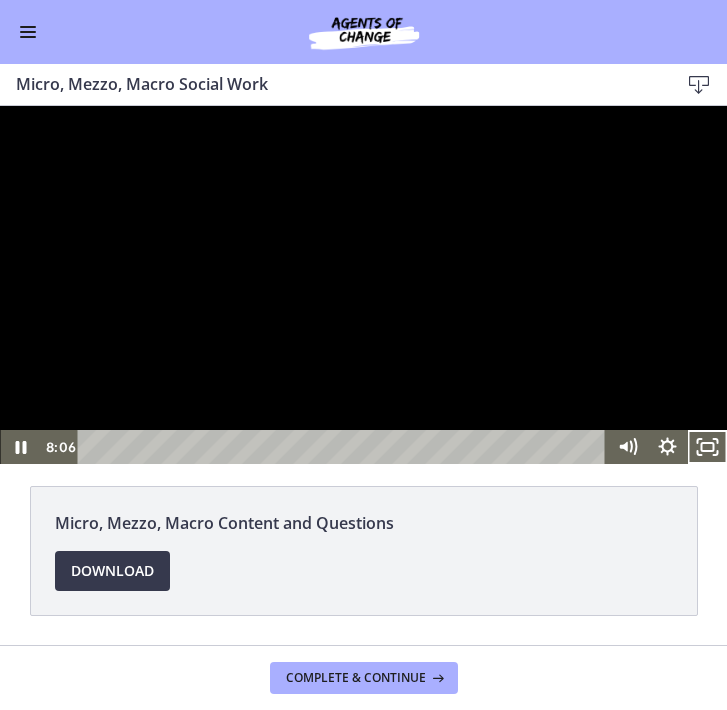 scroll, scrollTop: 454, scrollLeft: 0, axis: vertical 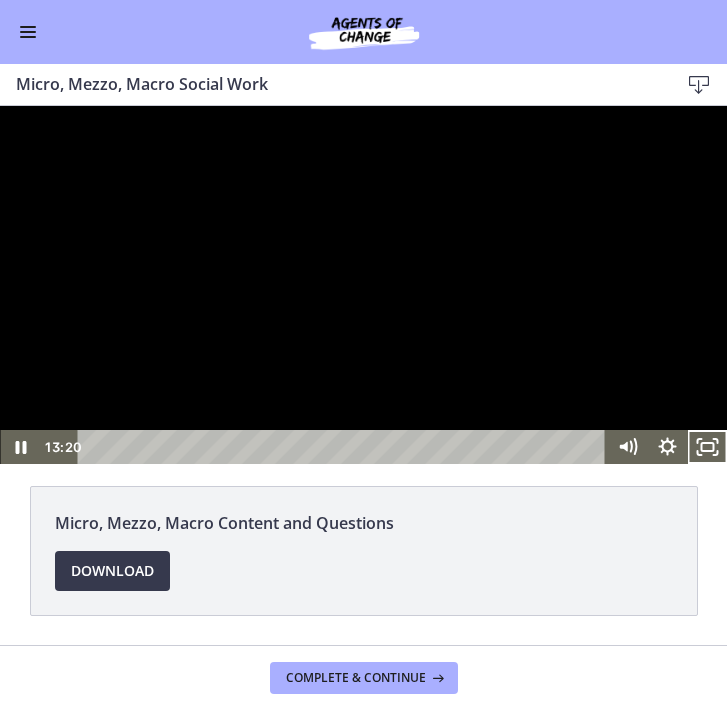 click 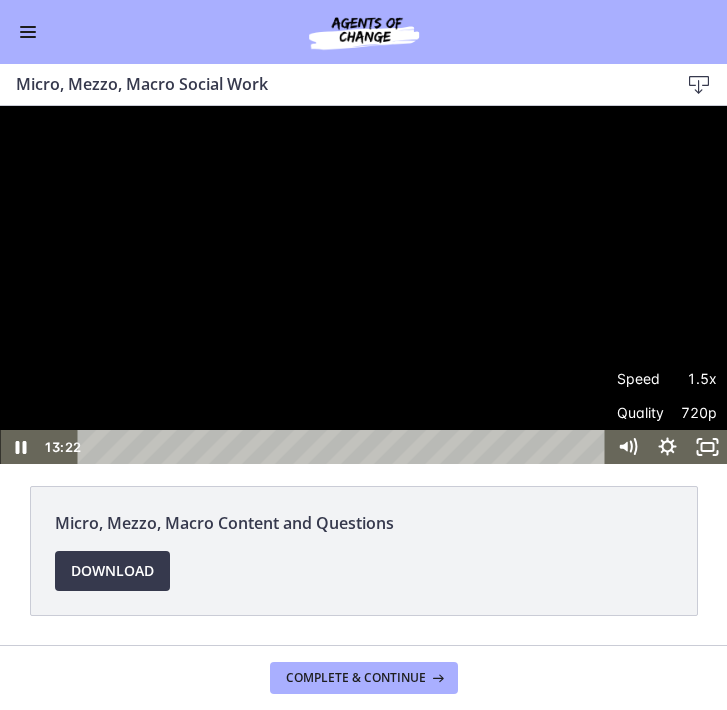 click on "Speed" at bounding box center (642, 379) 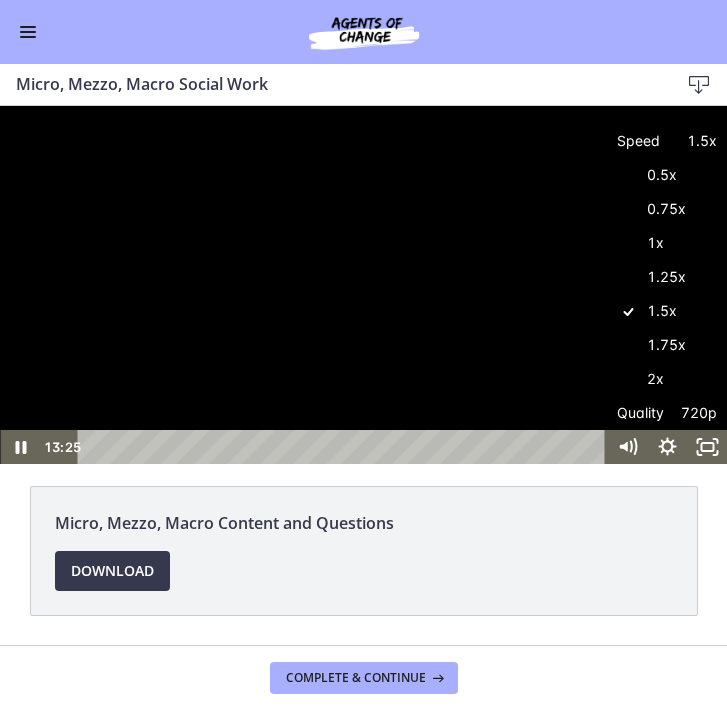 click on "1.25x" at bounding box center (667, 277) 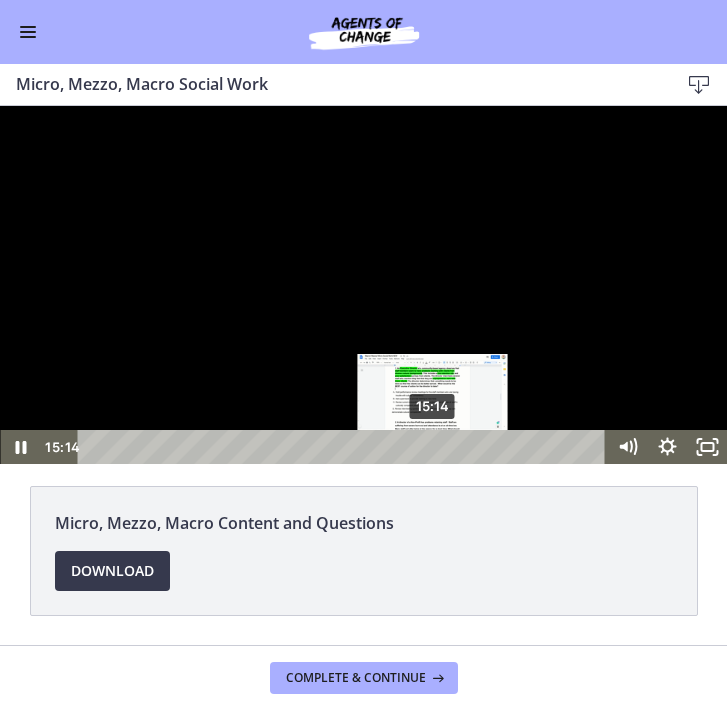 click on "15:14" at bounding box center (345, 447) 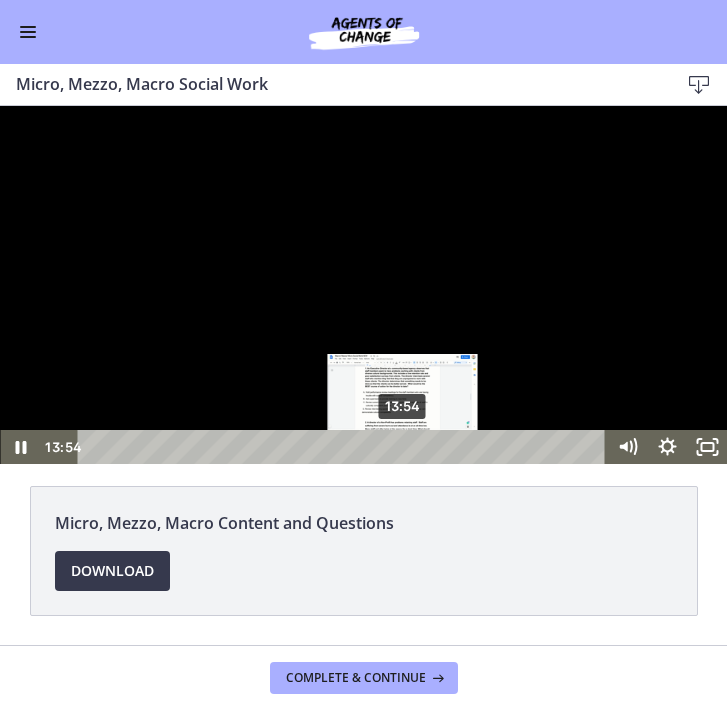 click on "13:54" at bounding box center [345, 447] 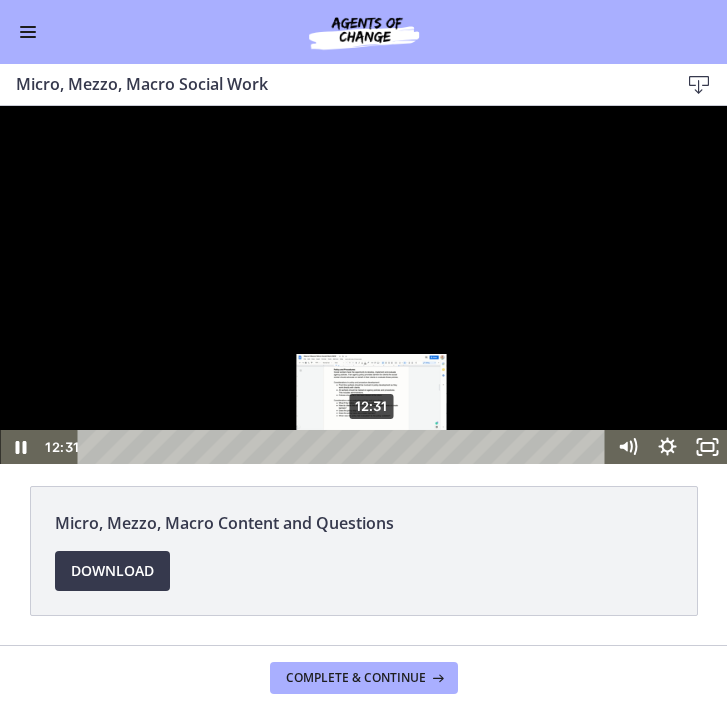 click on "12:31" at bounding box center [345, 447] 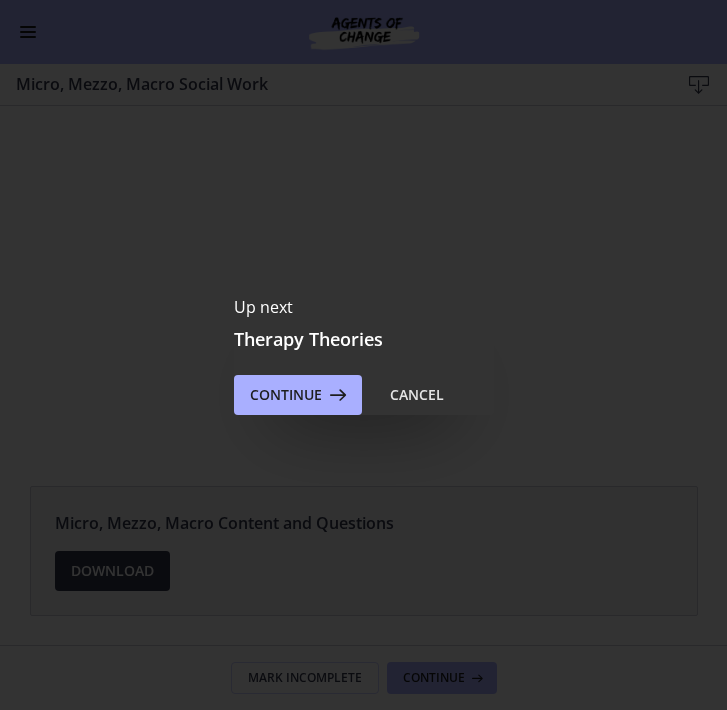 scroll, scrollTop: 0, scrollLeft: 0, axis: both 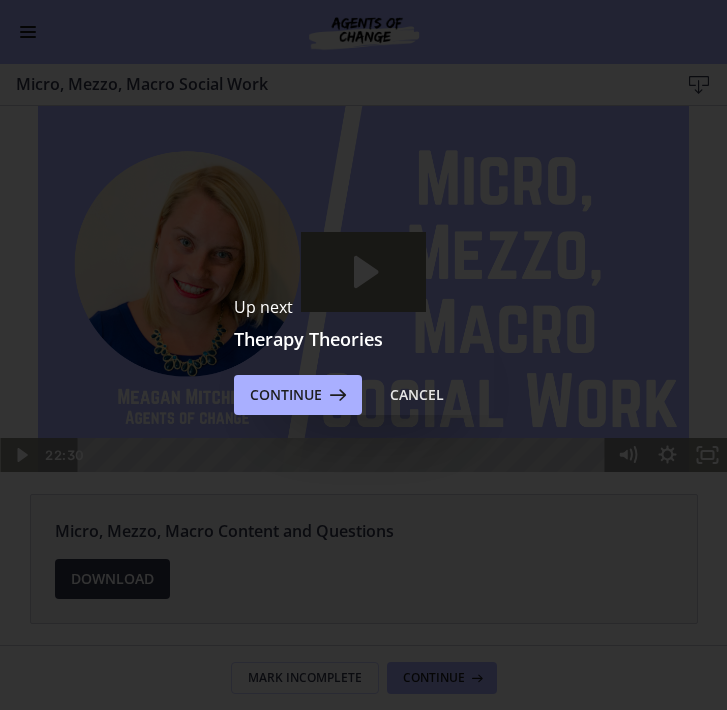 click on "Click for sound
@keyframes VOLUME_SMALL_WAVE_FLASH {
0% { opacity: 0; }
33% { opacity: 1; }
66% { opacity: 1; }
100% { opacity: 0; }
}
@keyframes VOLUME_LARGE_WAVE_FLASH {
0% { opacity: 0; }
33% { opacity: 1; }
66% { opacity: 1; }
100% { opacity: 0; }
}
.volume__small-wave {
animation: VOLUME_SMALL_WAVE_FLASH 2s infinite;
opacity: 0;
}
.volume__large-wave {
animation: VOLUME_LARGE_WAVE_FLASH 2s infinite .3s;
opacity: 0;
}
22:30" at bounding box center [363, 289] 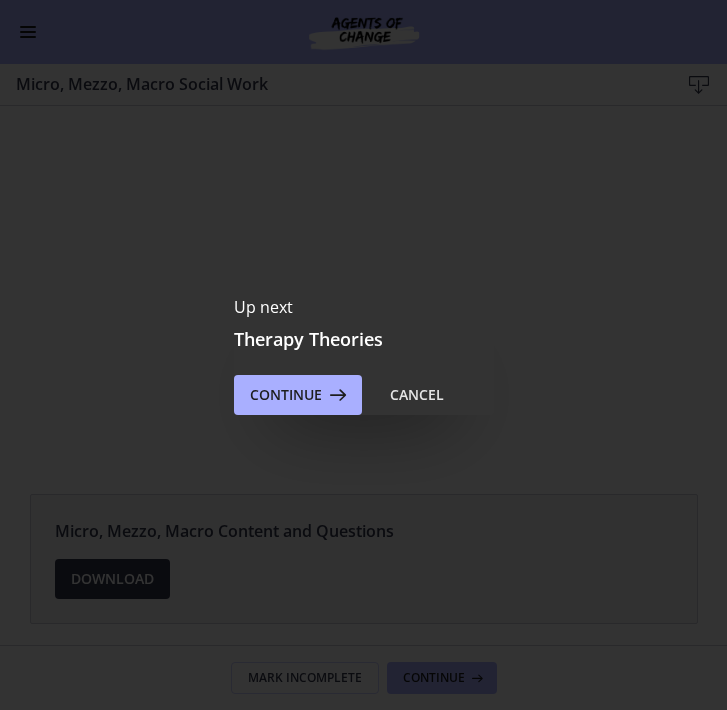 scroll, scrollTop: 0, scrollLeft: 0, axis: both 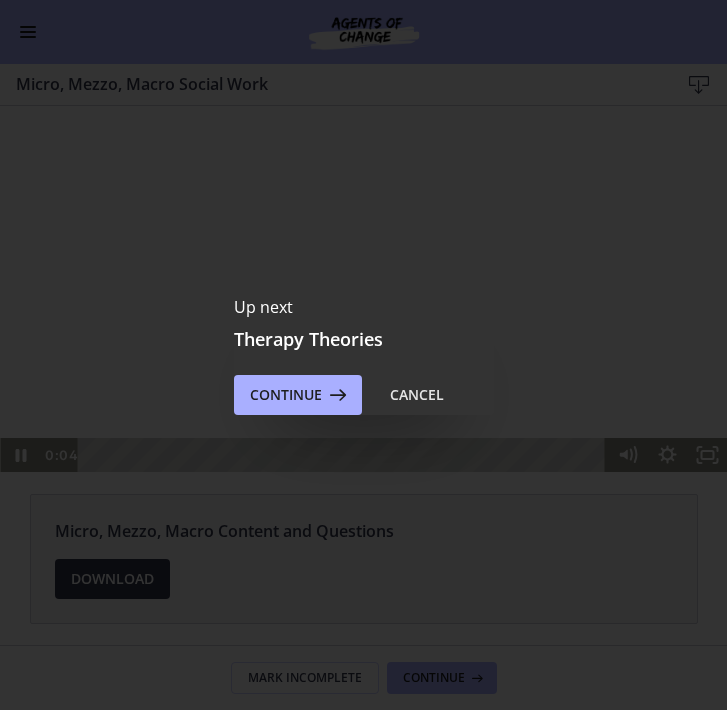 click at bounding box center (363, 289) 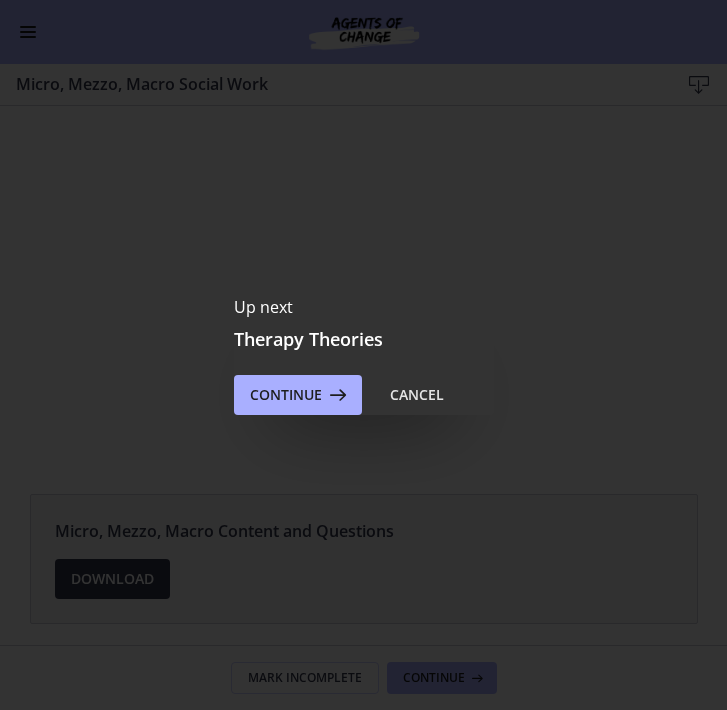 click on "Click for sound
@keyframes VOLUME_SMALL_WAVE_FLASH {
0% { opacity: 0; }
33% { opacity: 1; }
66% { opacity: 1; }
100% { opacity: 0; }
}
@keyframes VOLUME_LARGE_WAVE_FLASH {
0% { opacity: 0; }
33% { opacity: 1; }
66% { opacity: 1; }
100% { opacity: 0; }
}
.volume__small-wave {
animation: VOLUME_SMALL_WAVE_FLASH 2s infinite;
opacity: 0;
}
.volume__large-wave {
animation: VOLUME_LARGE_WAVE_FLASH 2s infinite .3s;
opacity: 0;
}
0:04" at bounding box center [363, 289] 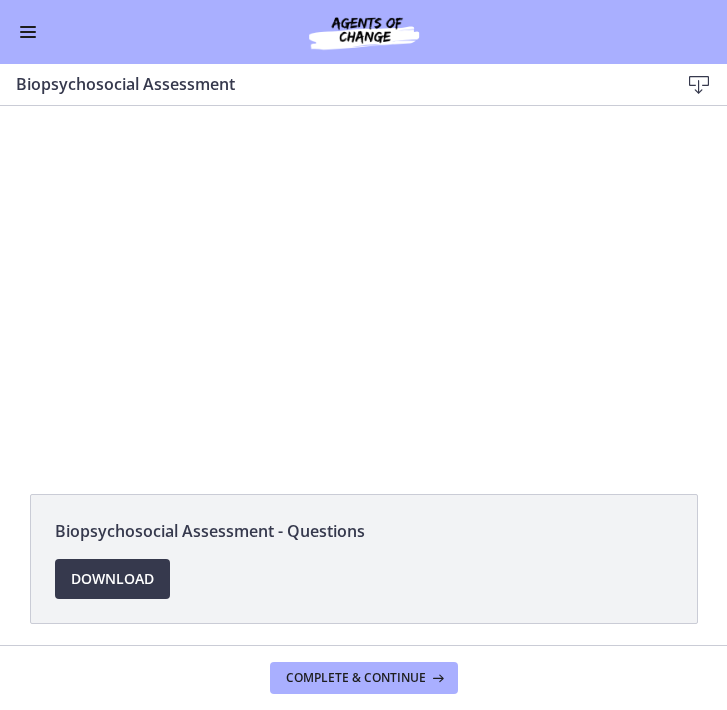 scroll, scrollTop: 0, scrollLeft: 0, axis: both 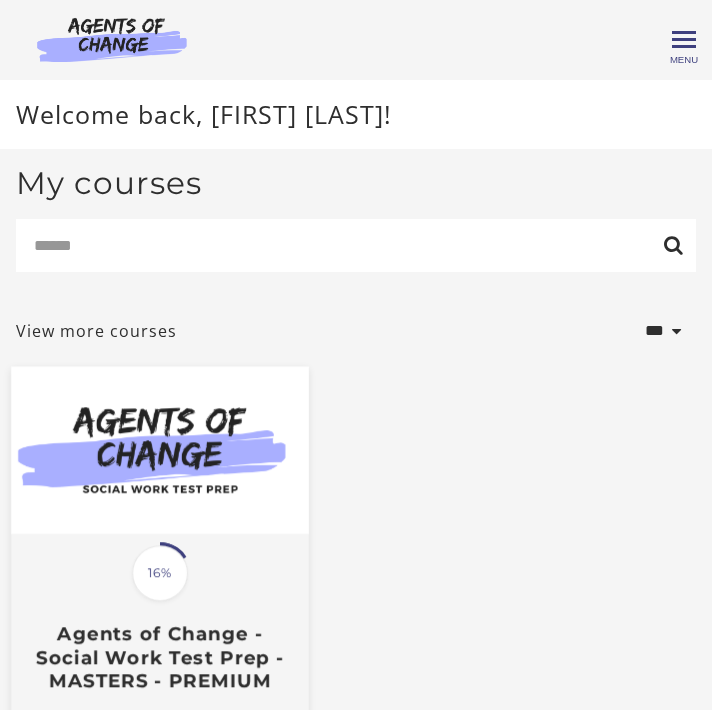 click at bounding box center [160, 450] 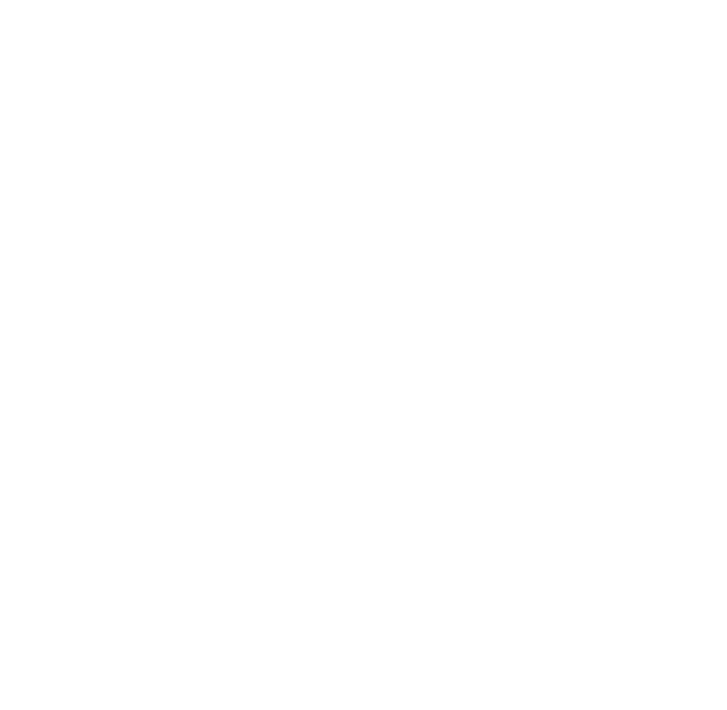scroll, scrollTop: 0, scrollLeft: 0, axis: both 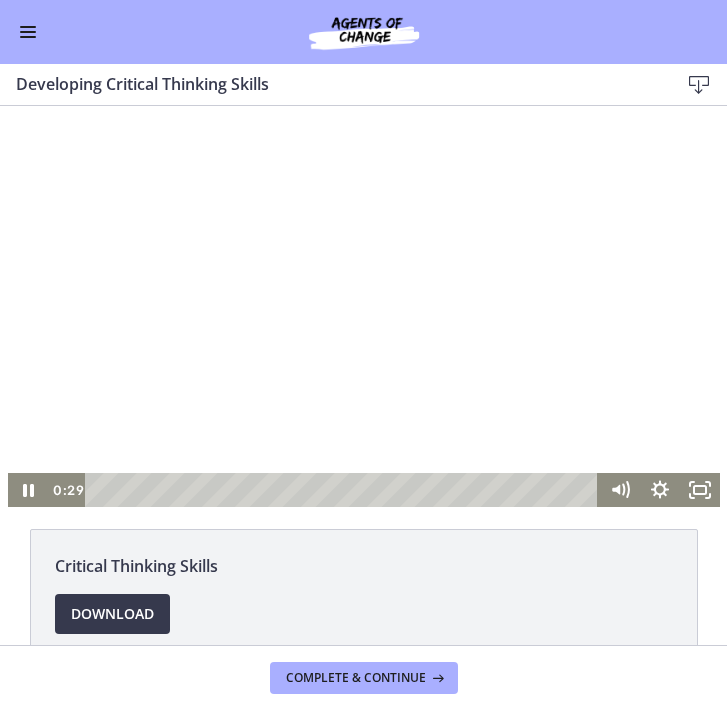 click at bounding box center (364, 306) 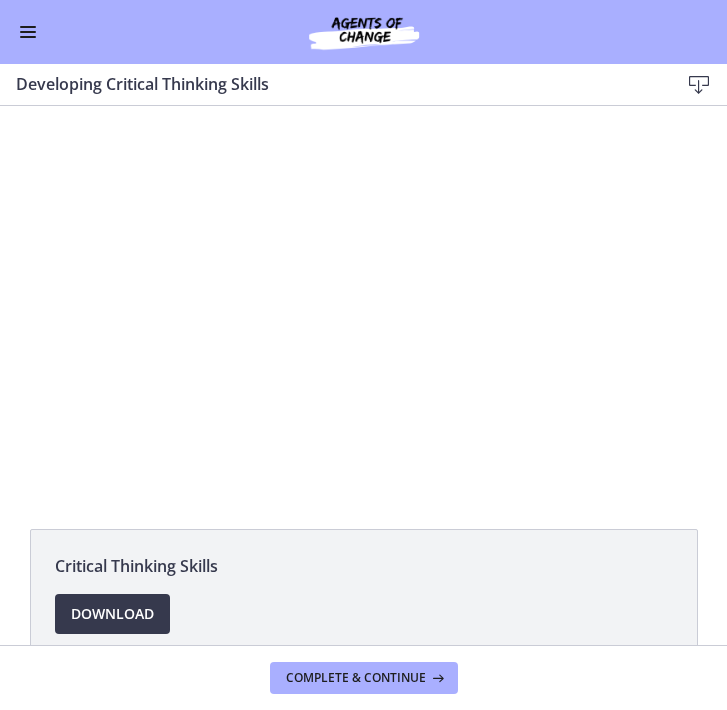 click at bounding box center [28, 32] 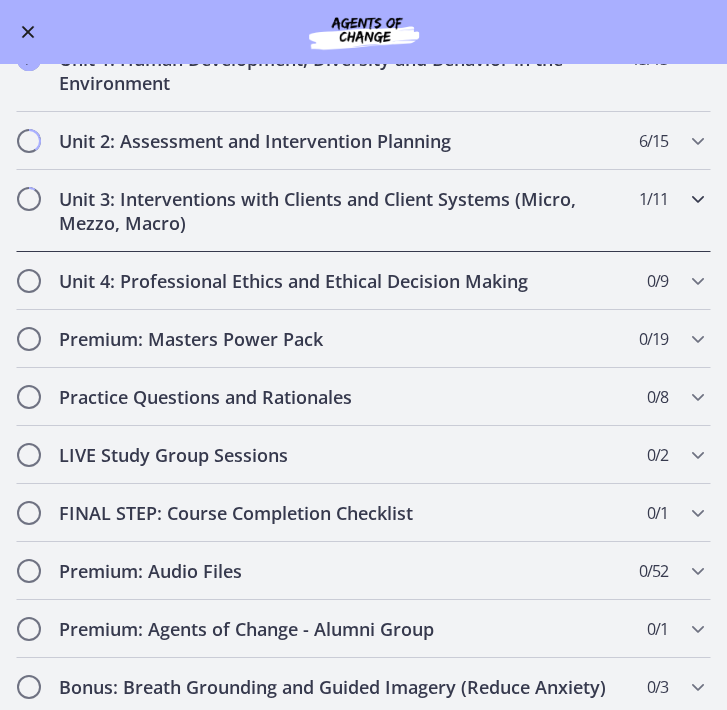 scroll, scrollTop: 1202, scrollLeft: 0, axis: vertical 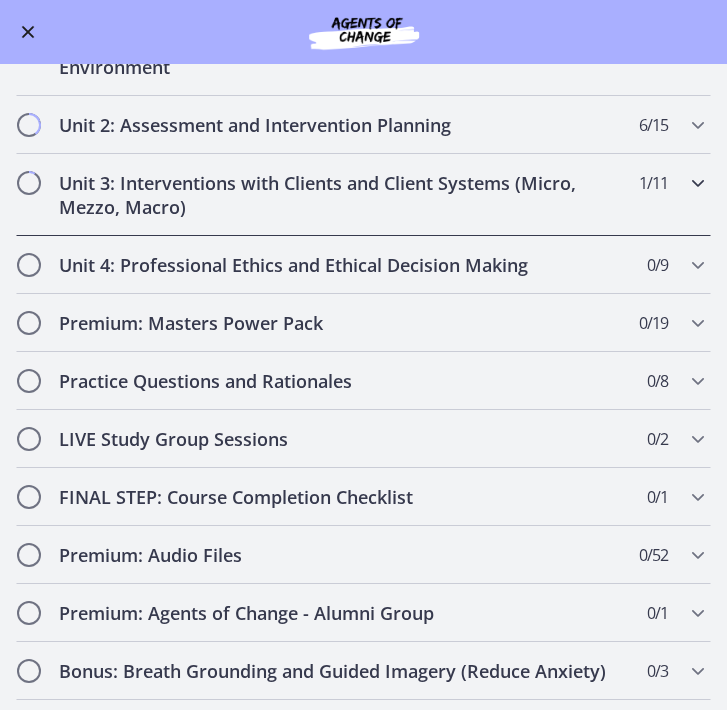 click on "Unit 3: Interventions with Clients and Client Systems (Micro, Mezzo, Macro)" at bounding box center [344, 195] 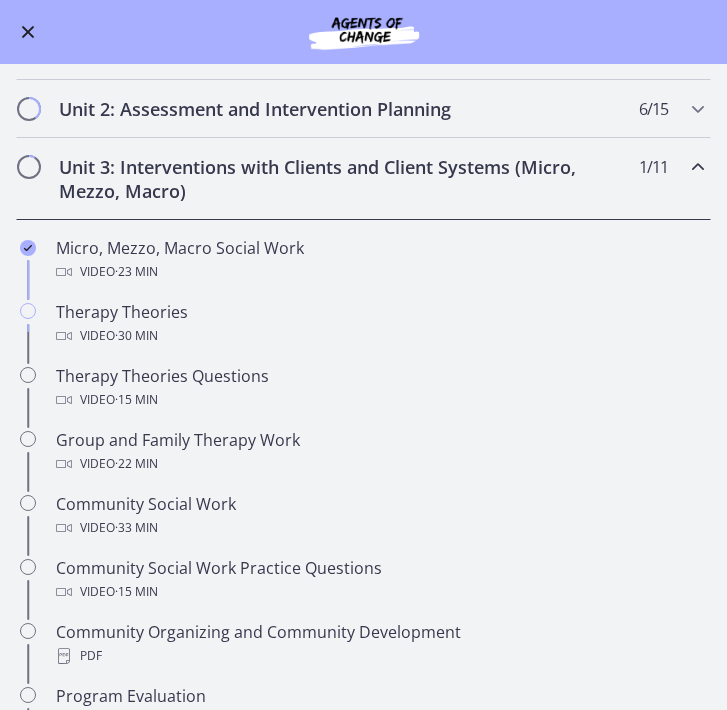 scroll, scrollTop: 377, scrollLeft: 0, axis: vertical 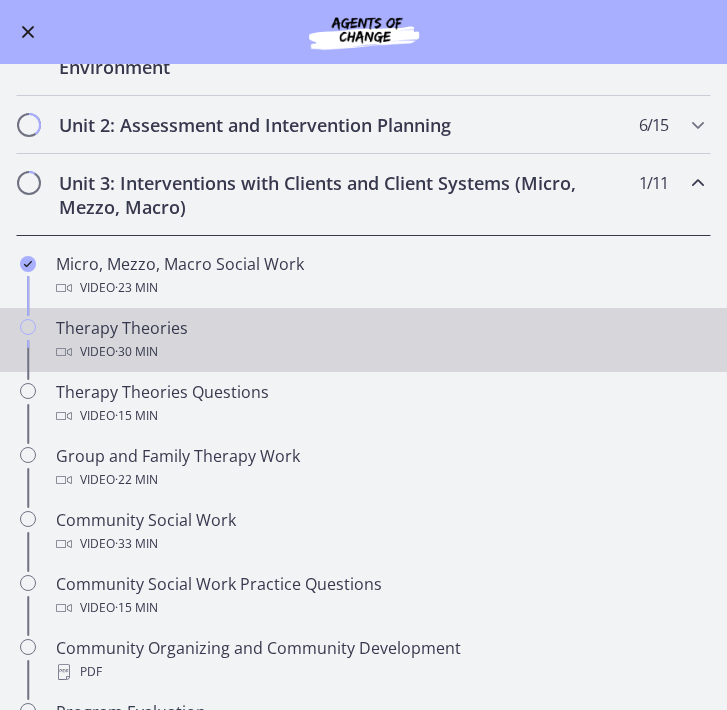 click on "Therapy Theories
Video
·  30 min" at bounding box center [383, 340] 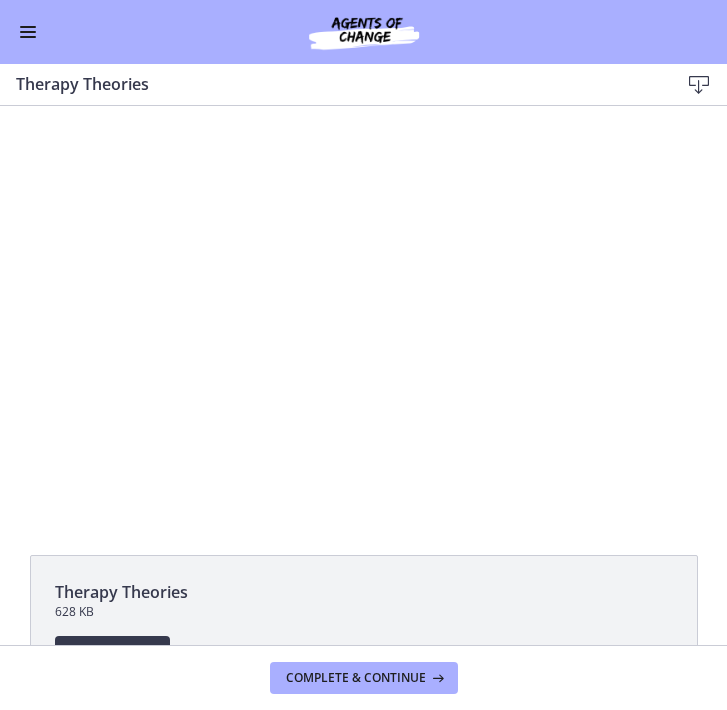 scroll, scrollTop: 0, scrollLeft: 0, axis: both 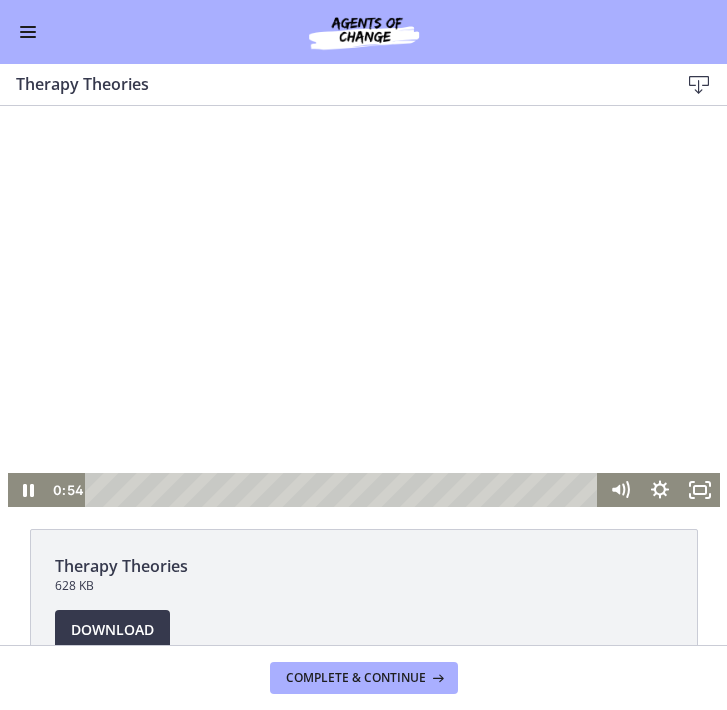 click at bounding box center [364, 306] 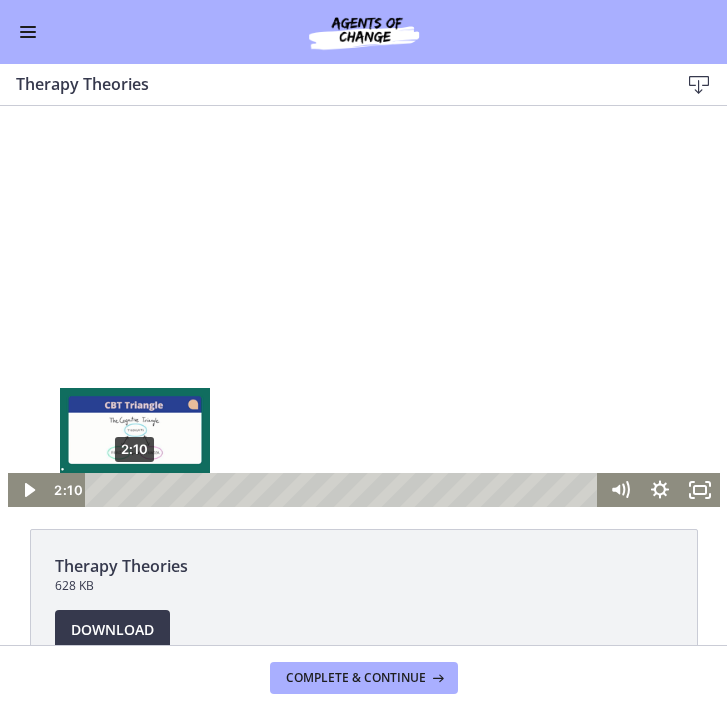 click on "2:10" at bounding box center [344, 490] 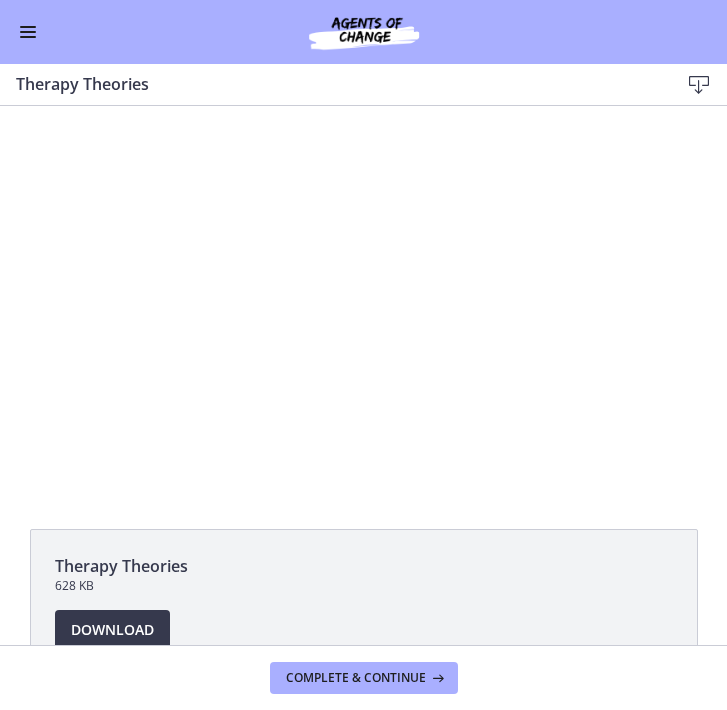 click at bounding box center (364, 306) 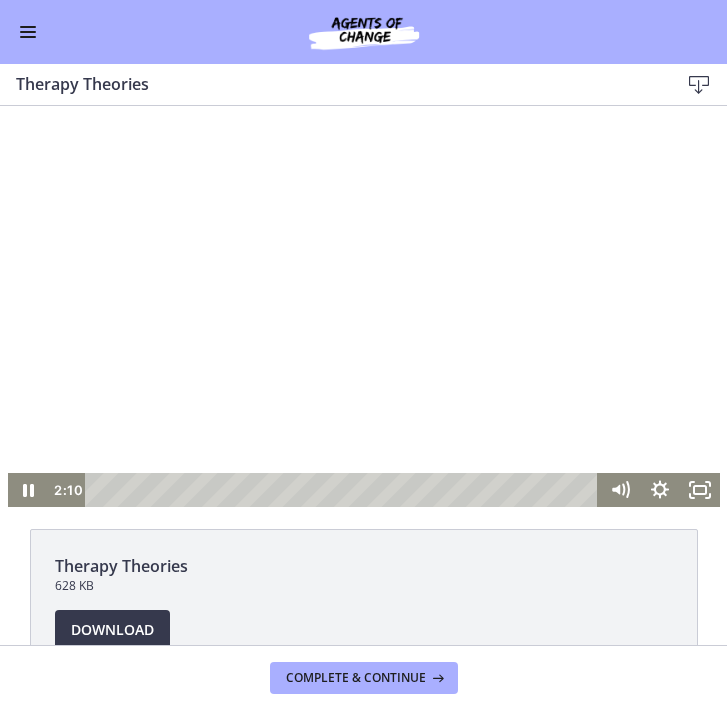 click at bounding box center (364, 306) 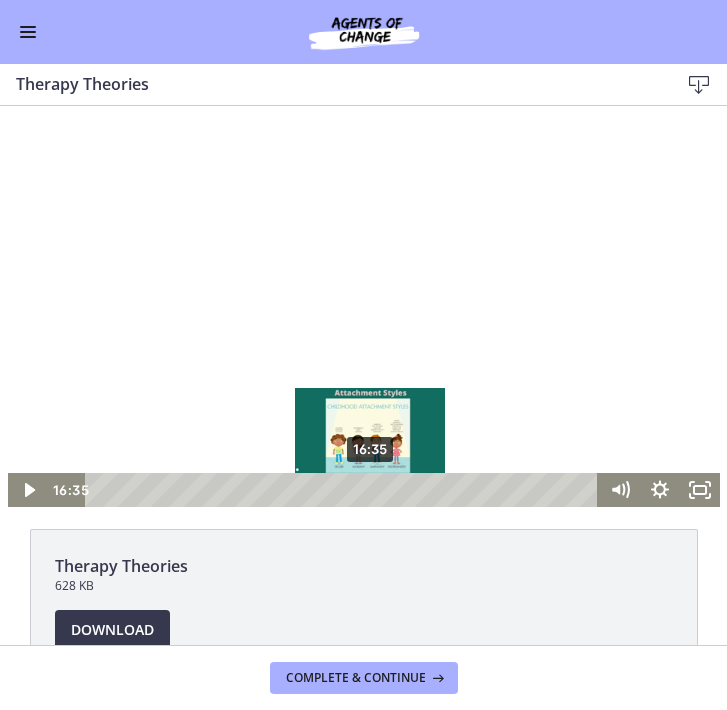 click on "16:35" at bounding box center (344, 490) 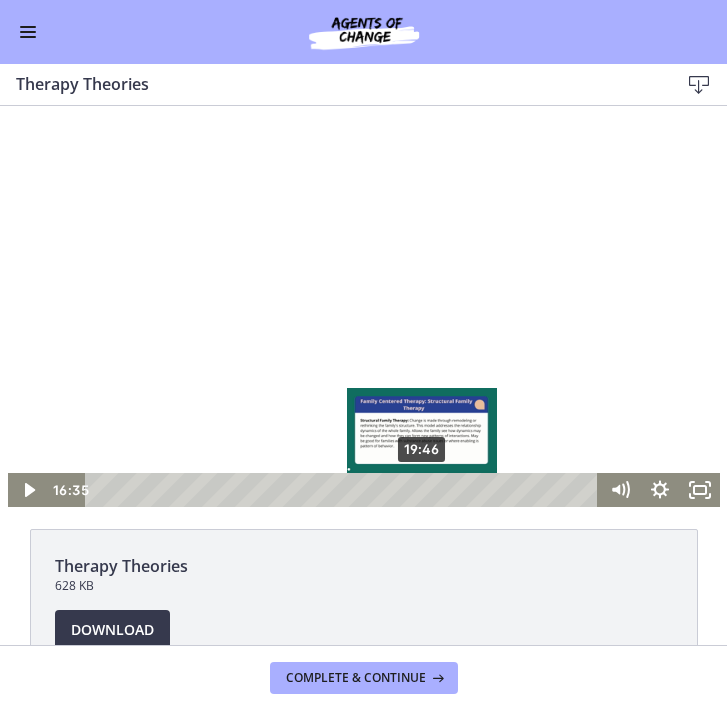 click on "19:46" at bounding box center [344, 490] 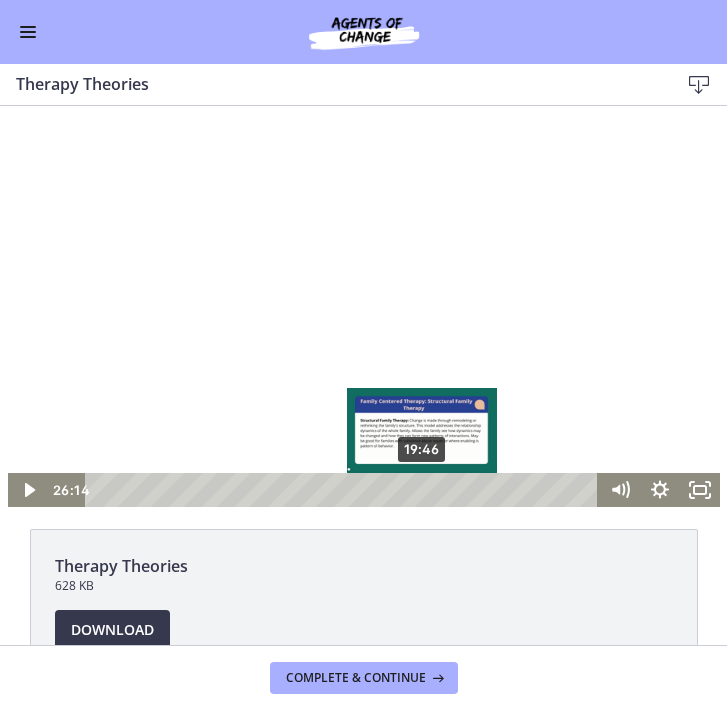 click on "19:46" at bounding box center [344, 490] 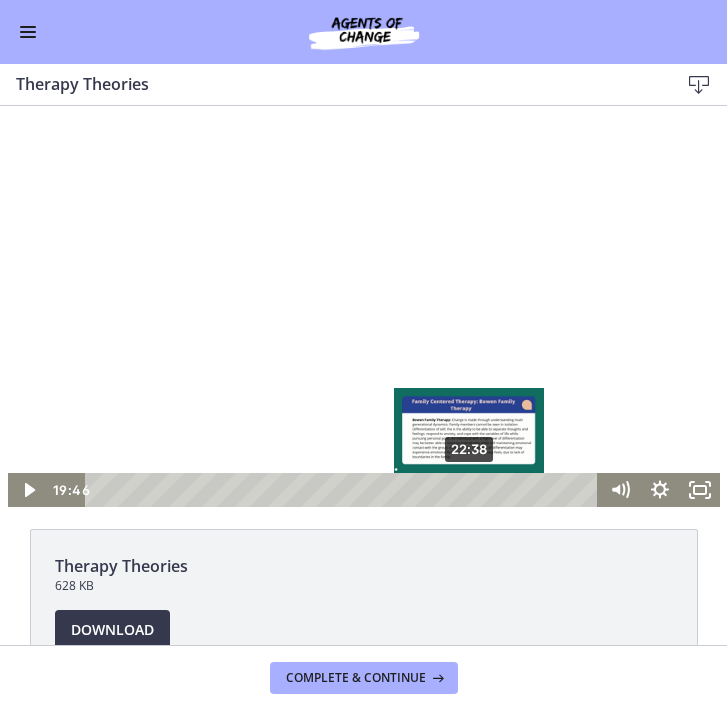 click on "22:38" at bounding box center [344, 490] 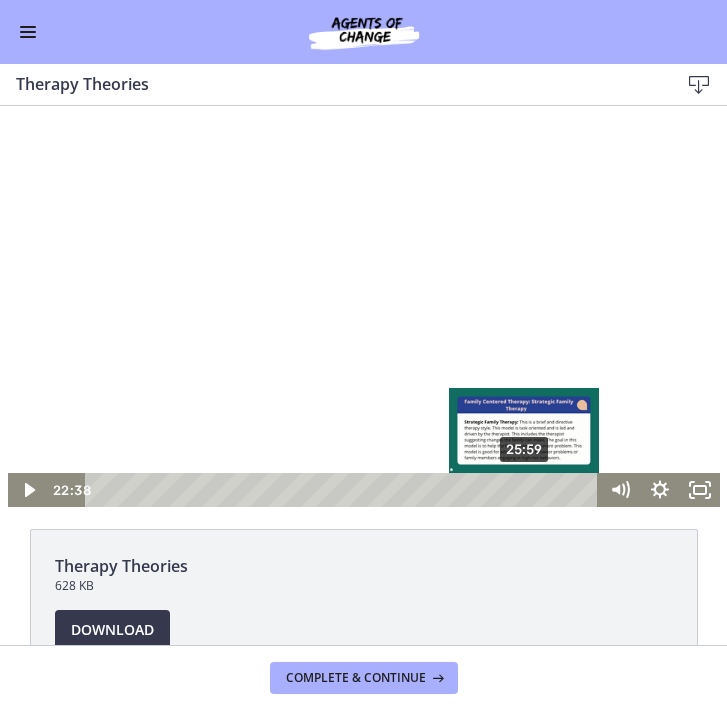 click on "25:59" at bounding box center (344, 490) 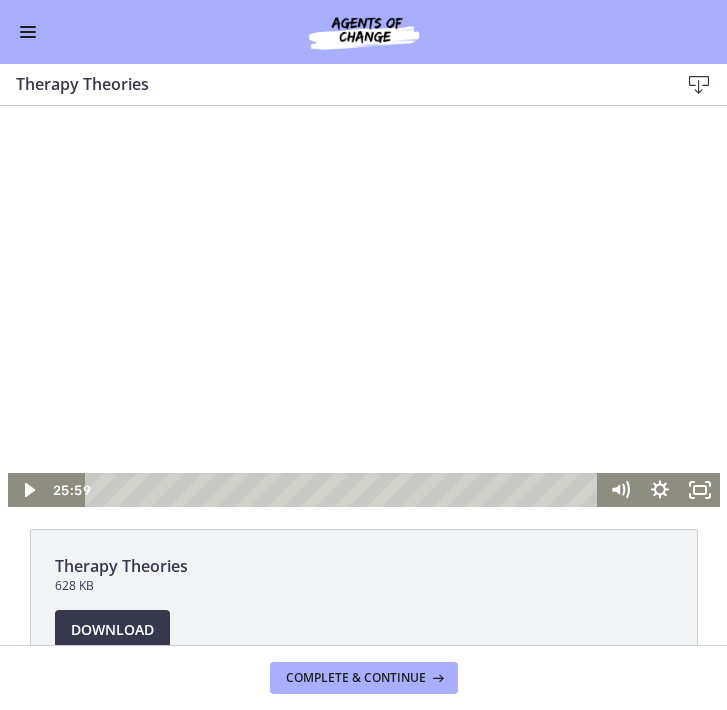 click at bounding box center [28, 32] 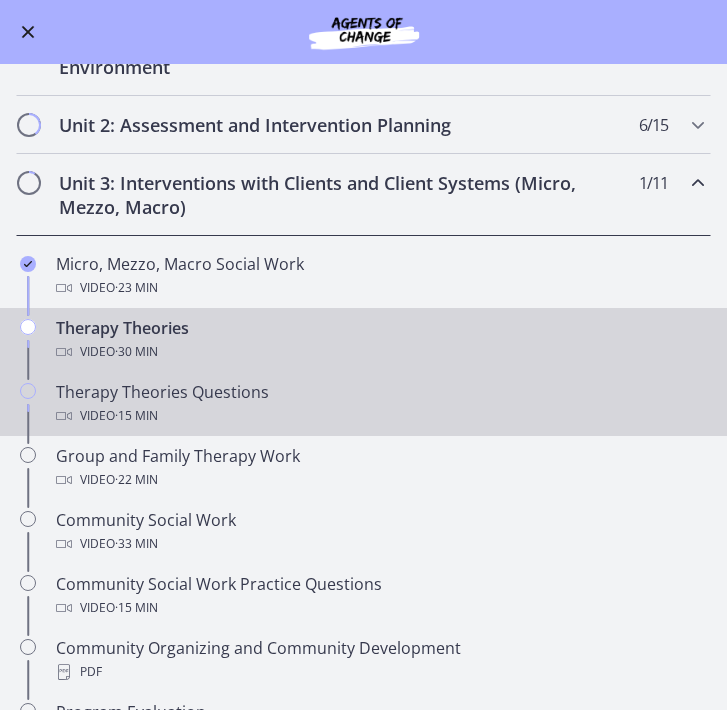click on "Video
·  15 min" at bounding box center (383, 416) 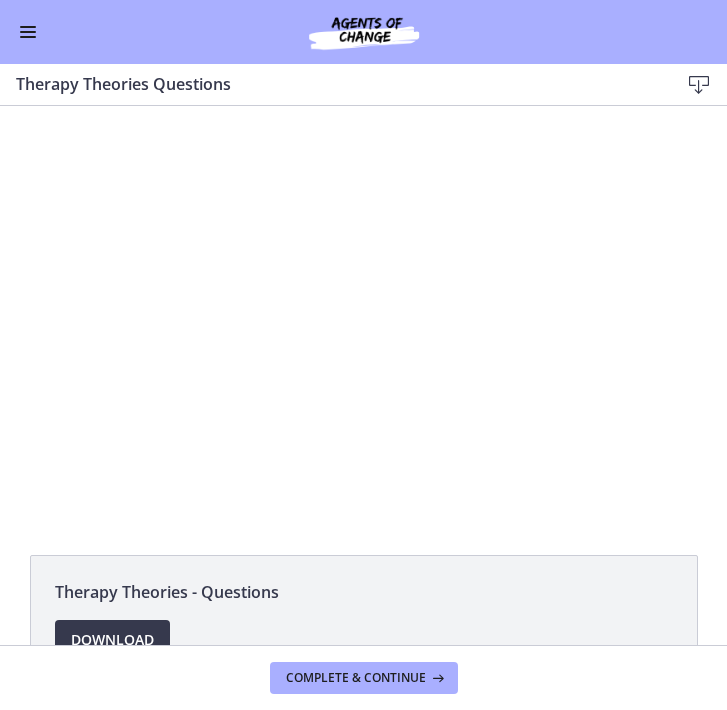 scroll, scrollTop: 0, scrollLeft: 0, axis: both 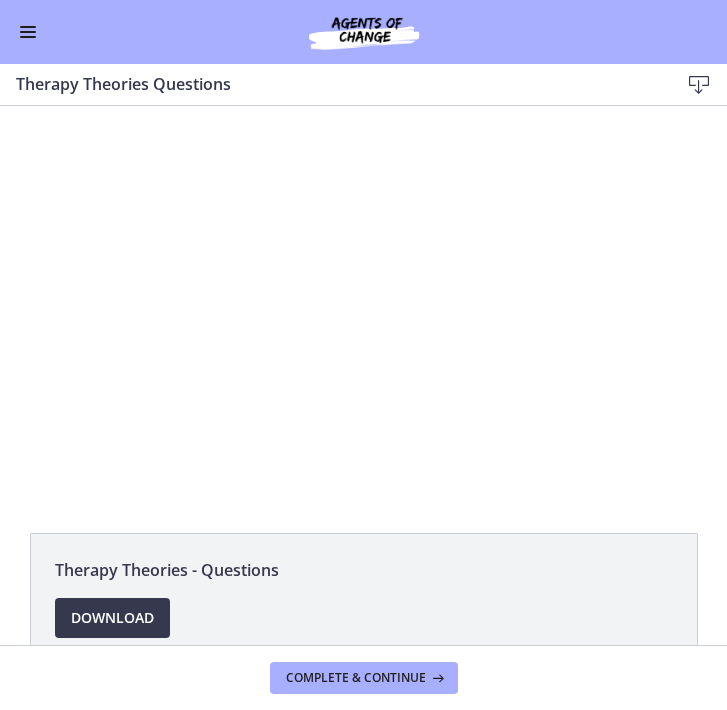 click at bounding box center [364, 308] 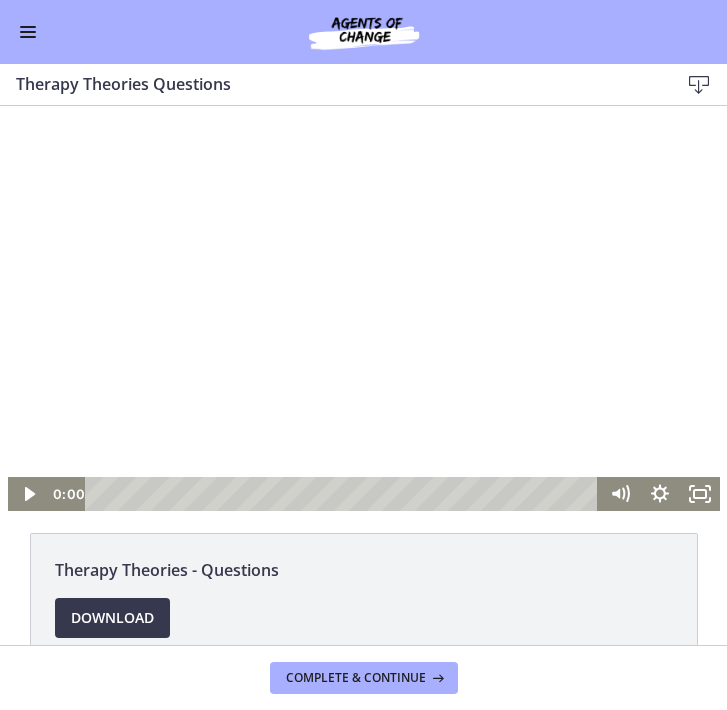 click at bounding box center (364, 308) 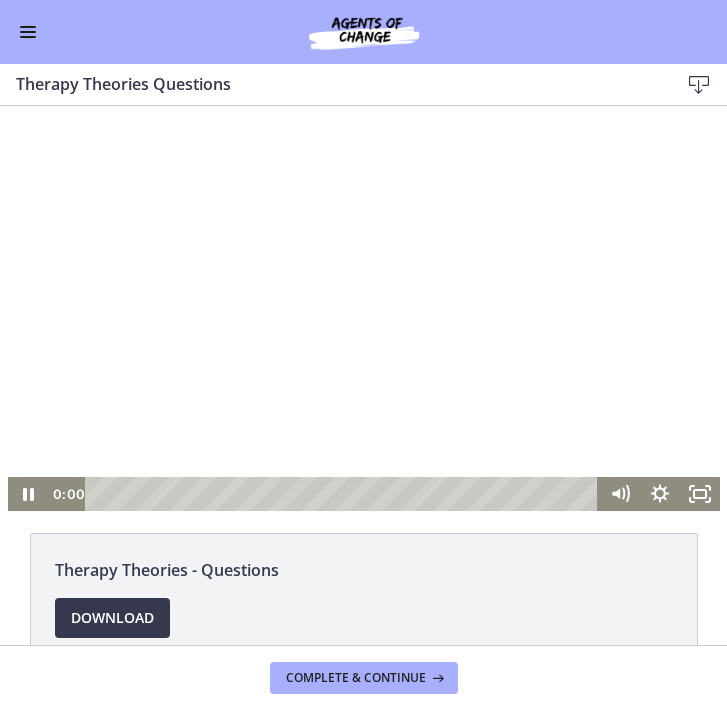 click at bounding box center (344, 494) 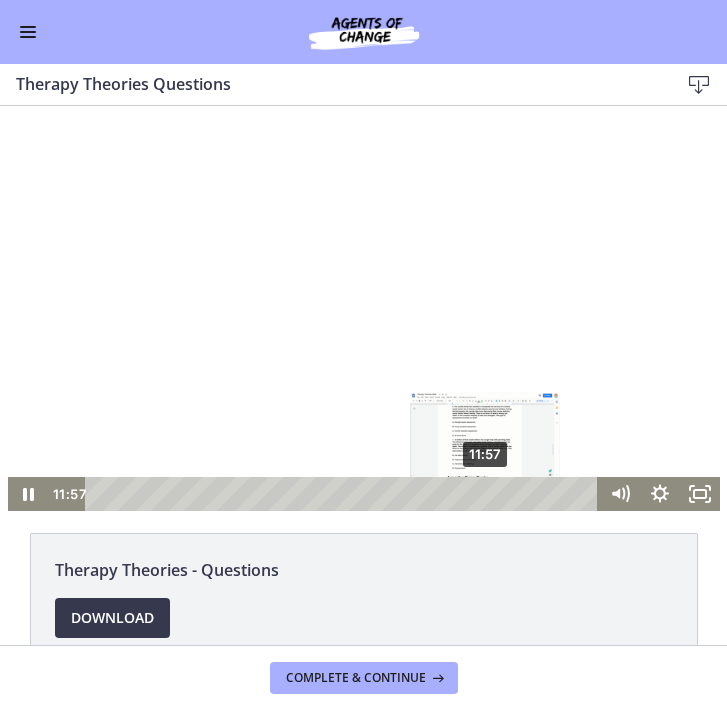 drag, startPoint x: 117, startPoint y: 494, endPoint x: 501, endPoint y: 490, distance: 384.02084 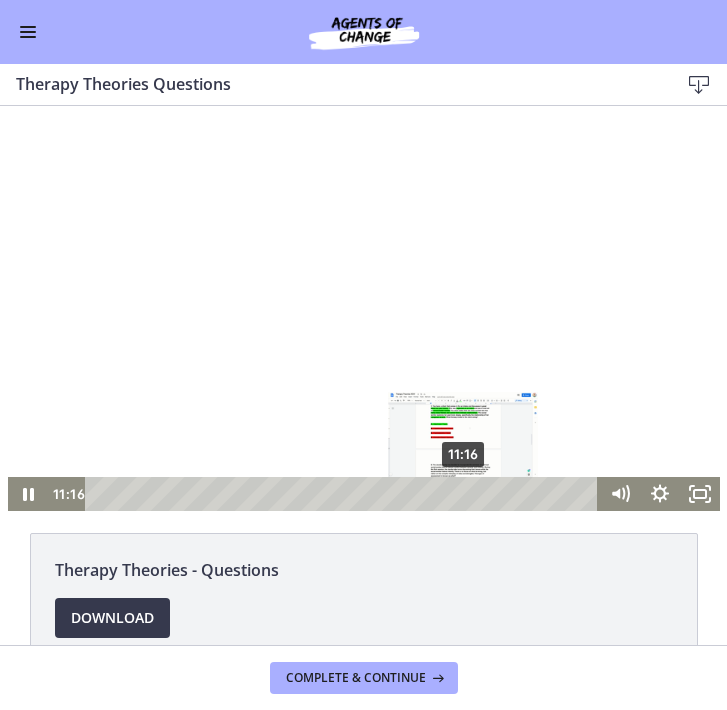 click on "11:16" at bounding box center (344, 494) 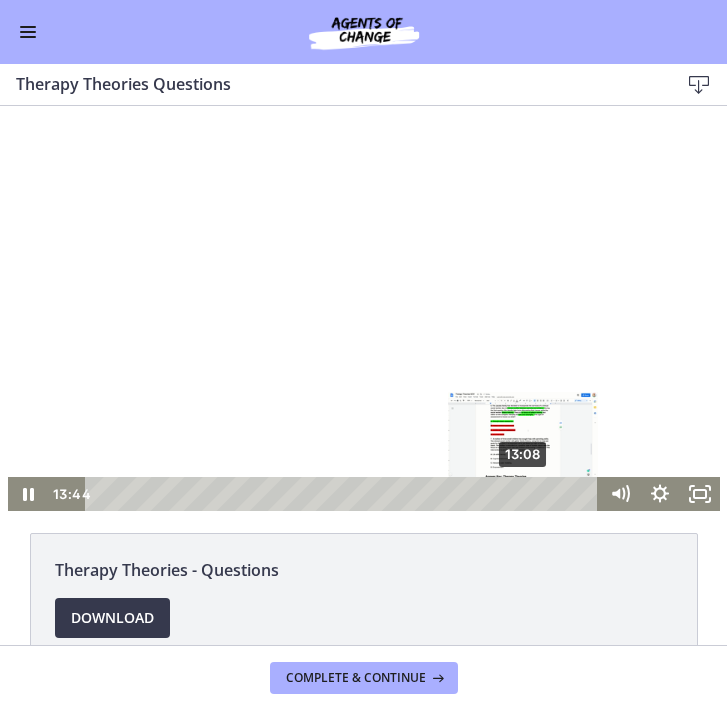 click on "13:08" at bounding box center [344, 494] 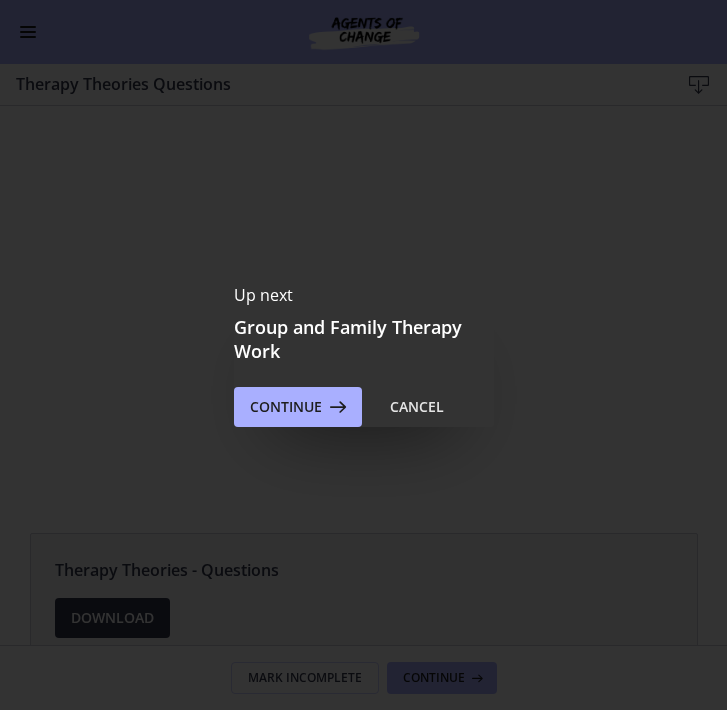 scroll, scrollTop: 0, scrollLeft: 0, axis: both 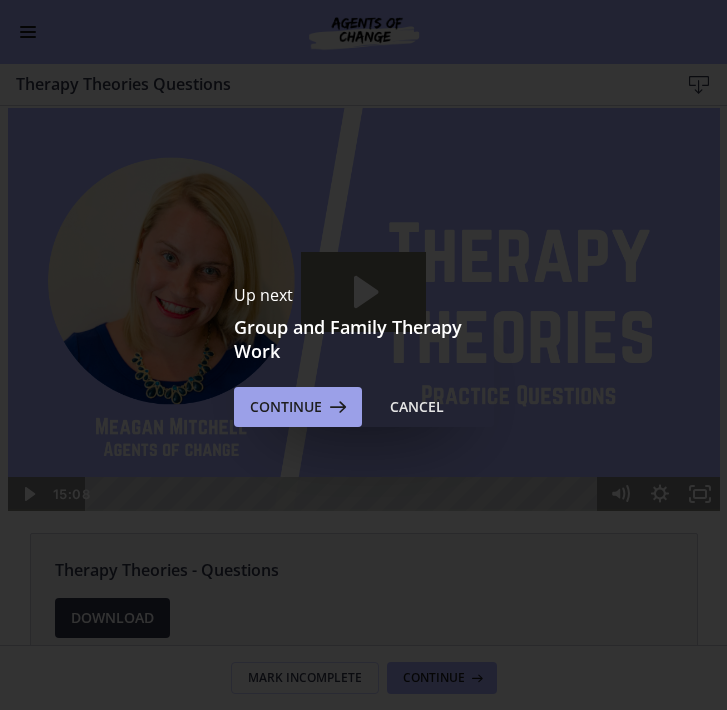 click at bounding box center [336, 407] 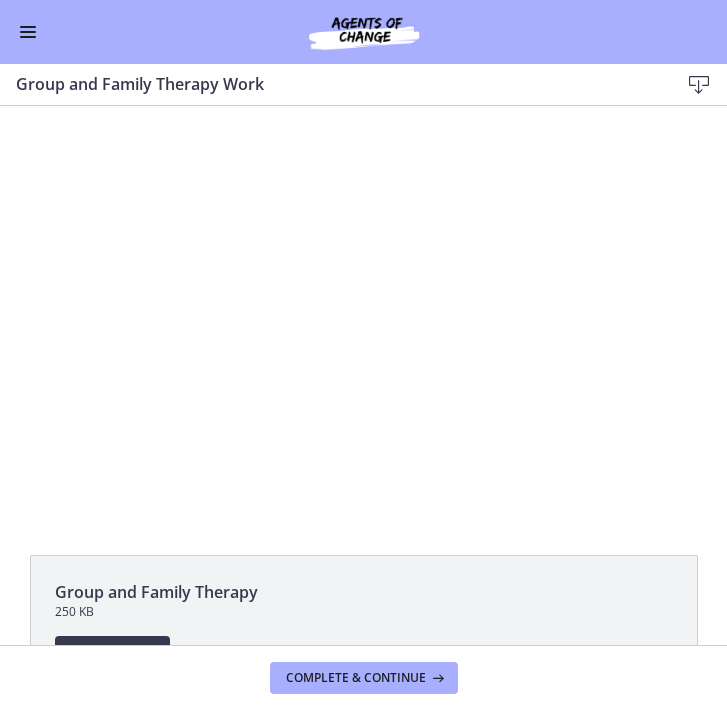 scroll, scrollTop: 0, scrollLeft: 0, axis: both 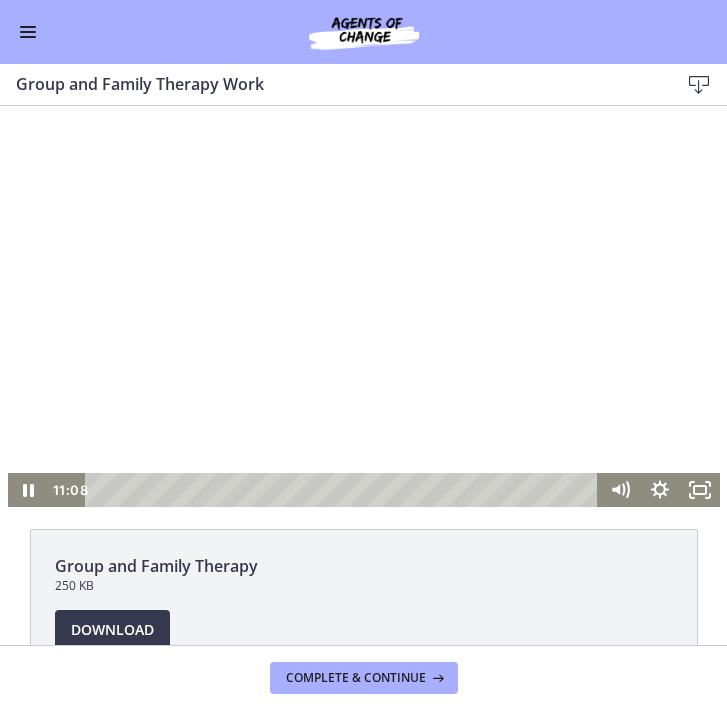 click at bounding box center [364, 306] 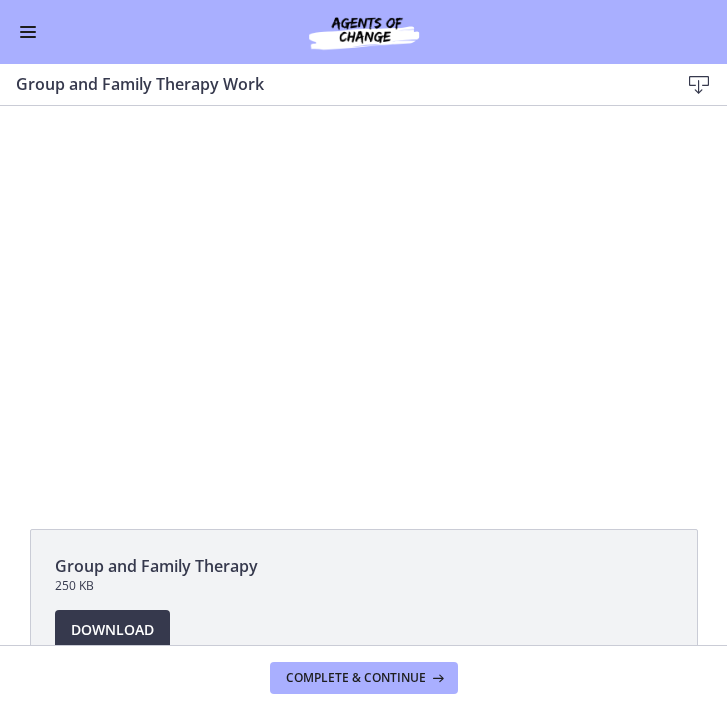click at bounding box center [28, 32] 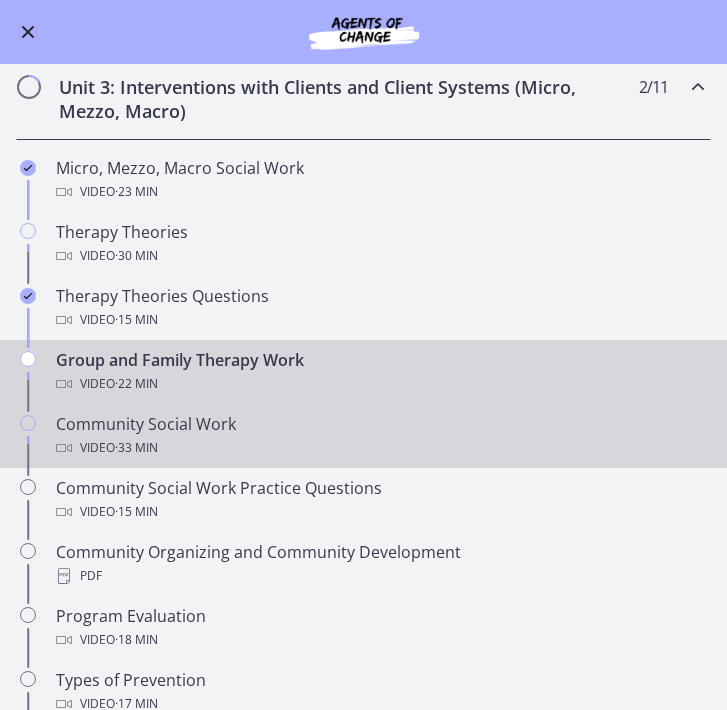 scroll, scrollTop: 476, scrollLeft: 0, axis: vertical 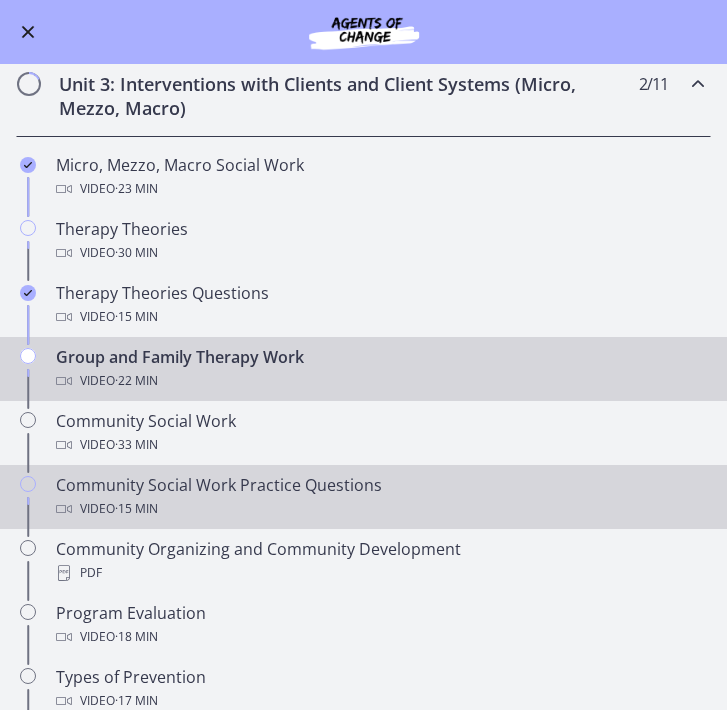 click on "Community Social Work Practice Questions
Video
·  15 min" at bounding box center (383, 497) 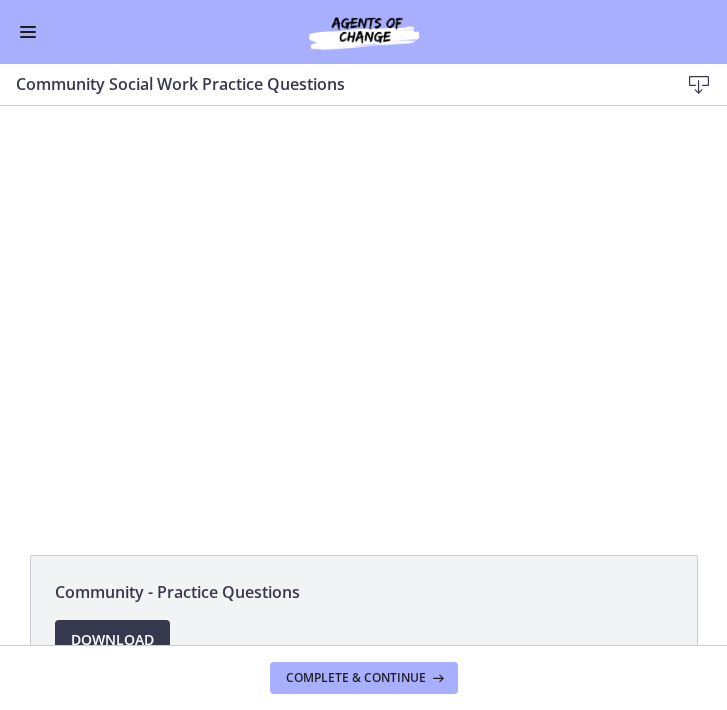 scroll, scrollTop: 0, scrollLeft: 0, axis: both 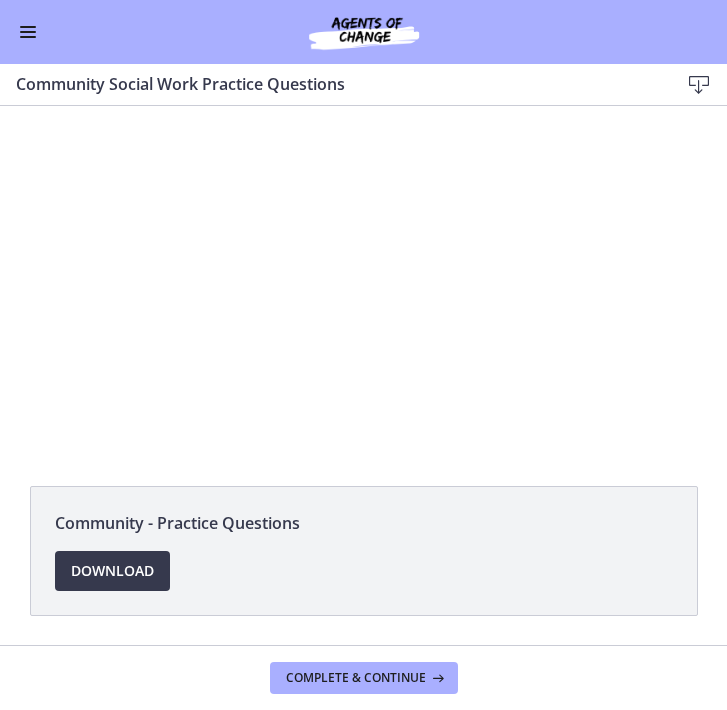 click at bounding box center [28, 32] 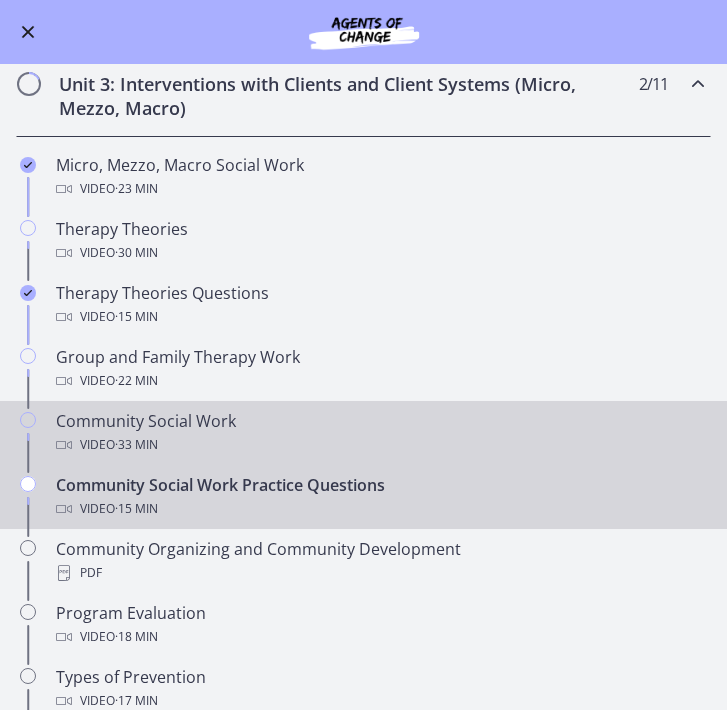 click on "Community Social Work
Video
·  33 min" at bounding box center (383, 433) 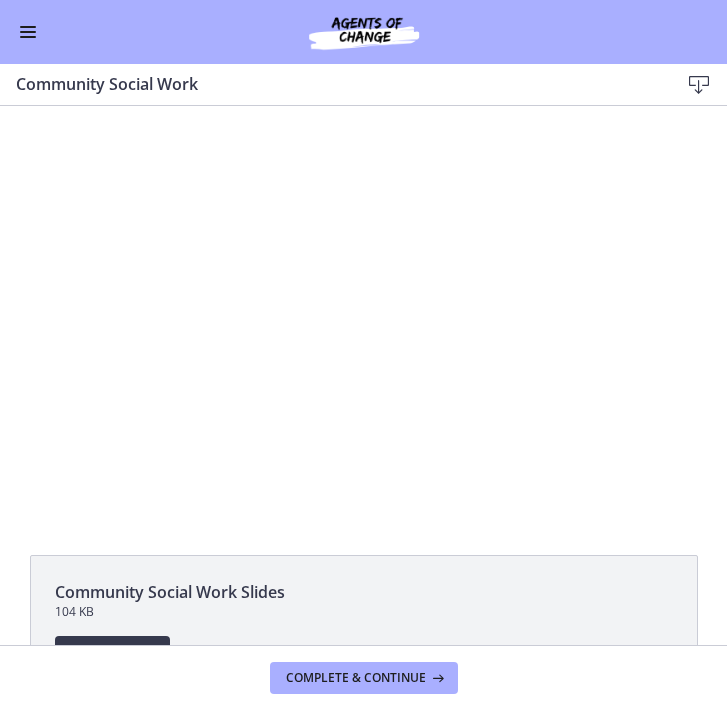 scroll, scrollTop: 0, scrollLeft: 0, axis: both 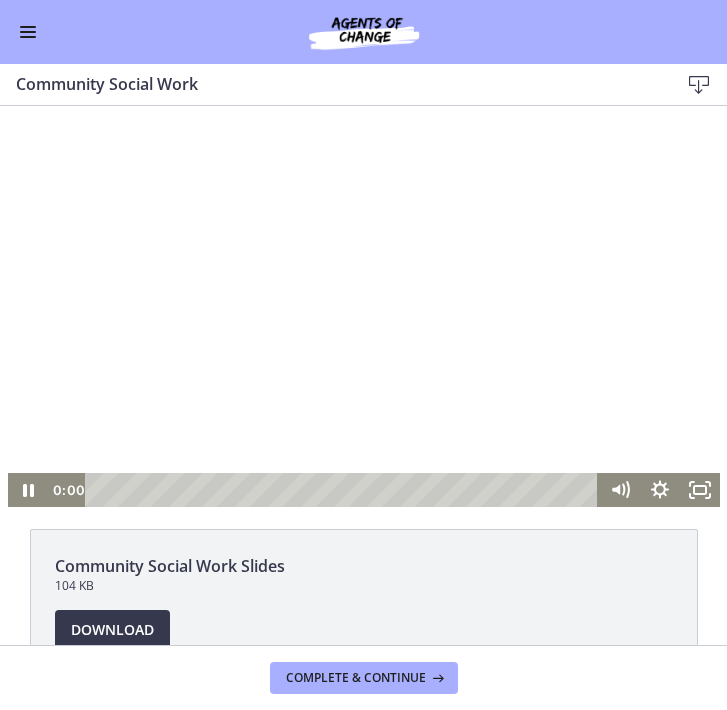 click at bounding box center (364, 306) 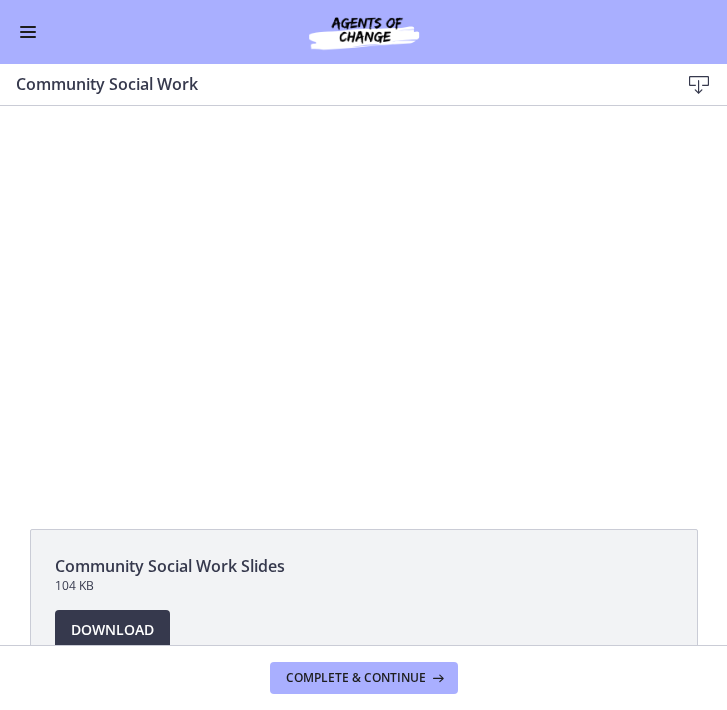 click at bounding box center [28, 37] 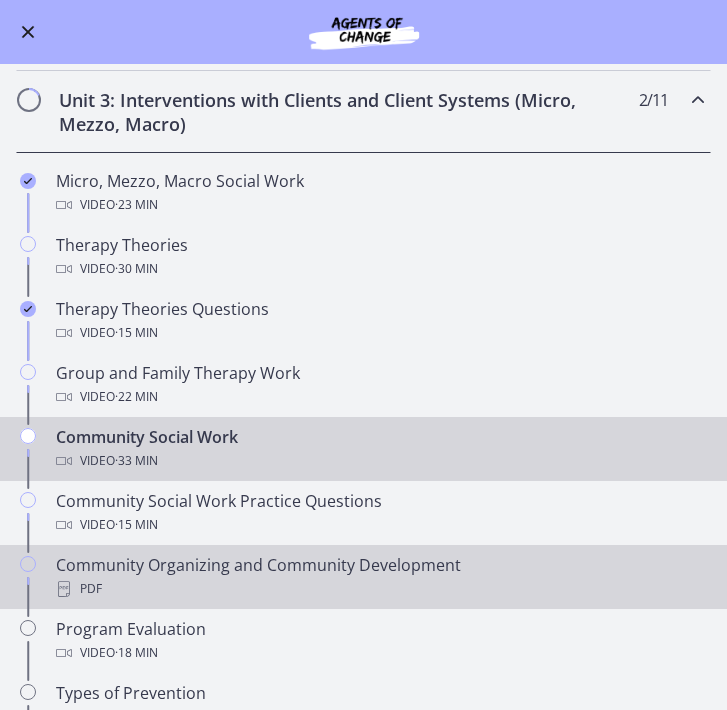 scroll, scrollTop: 458, scrollLeft: 0, axis: vertical 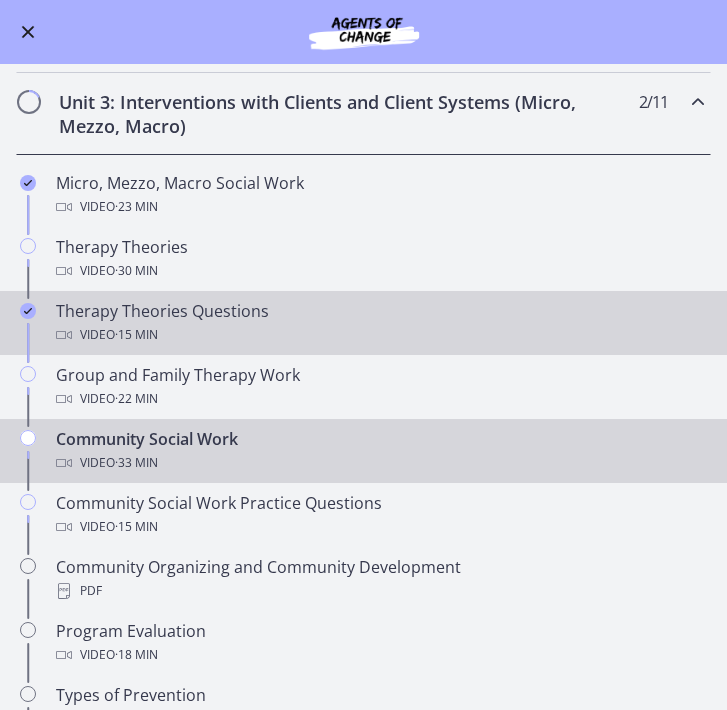 click on "Therapy Theories Questions
Video
·  15 min" at bounding box center (383, 323) 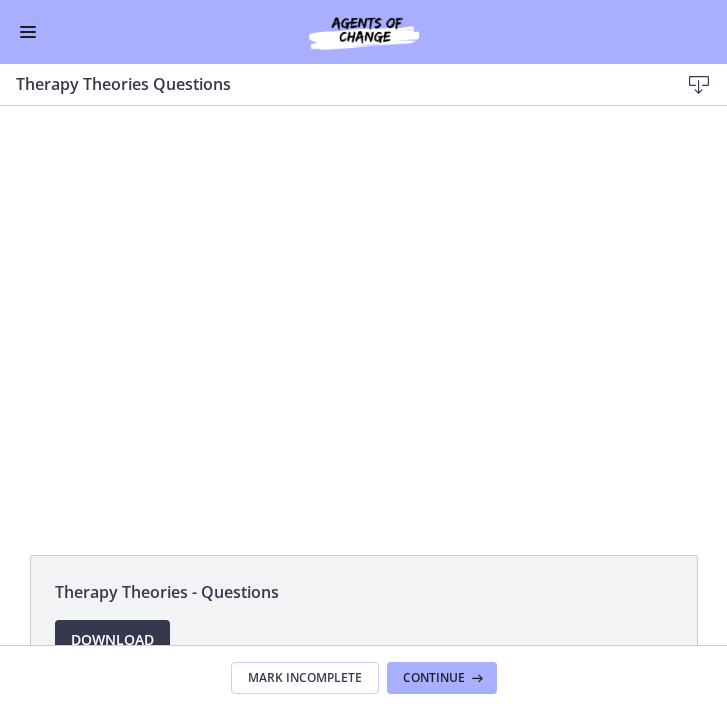 scroll, scrollTop: 0, scrollLeft: 0, axis: both 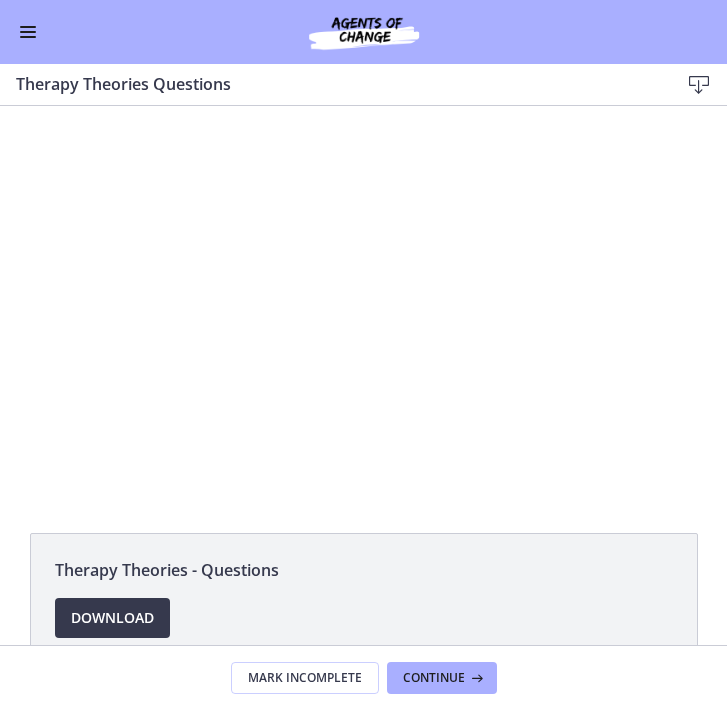 click at bounding box center [28, 37] 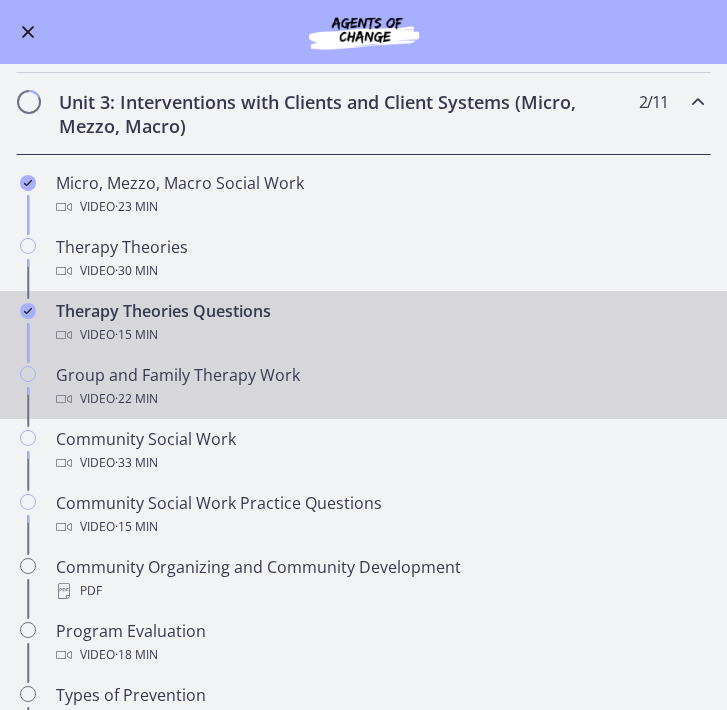 click on "Group and Family Therapy Work
Video
·  22 min" at bounding box center (383, 387) 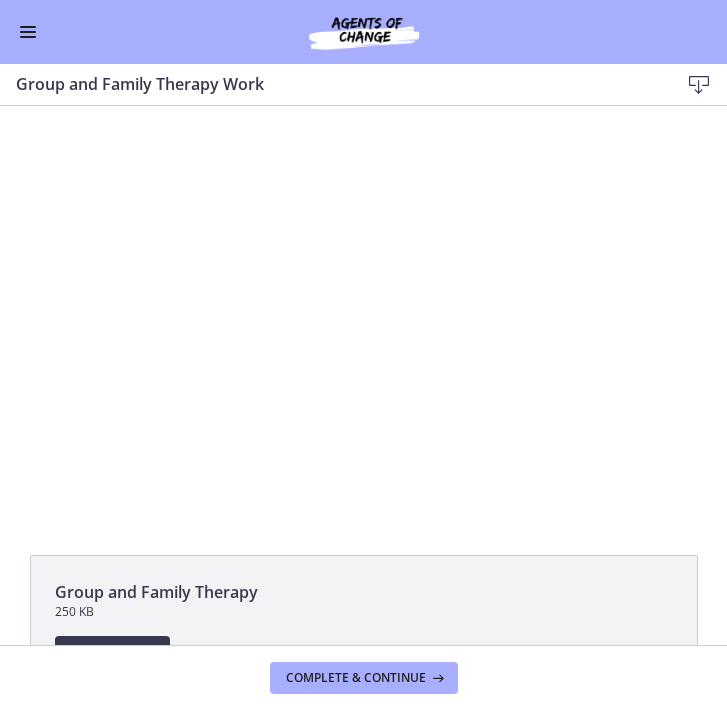 scroll, scrollTop: 0, scrollLeft: 0, axis: both 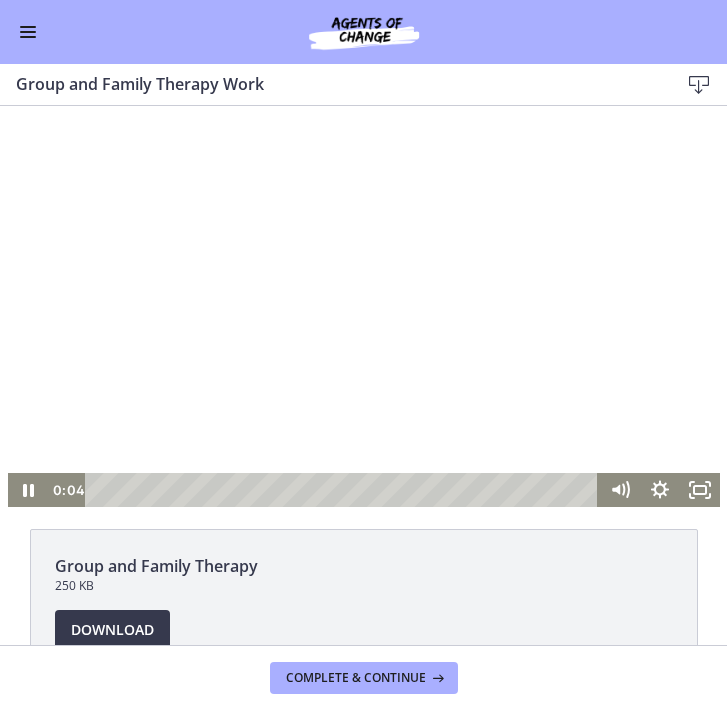 click at bounding box center [344, 490] 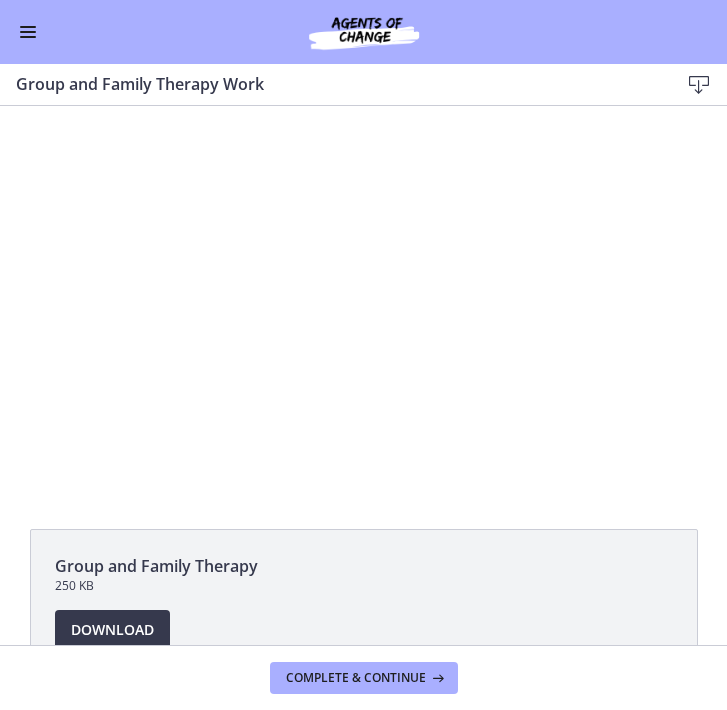 click at bounding box center (364, 306) 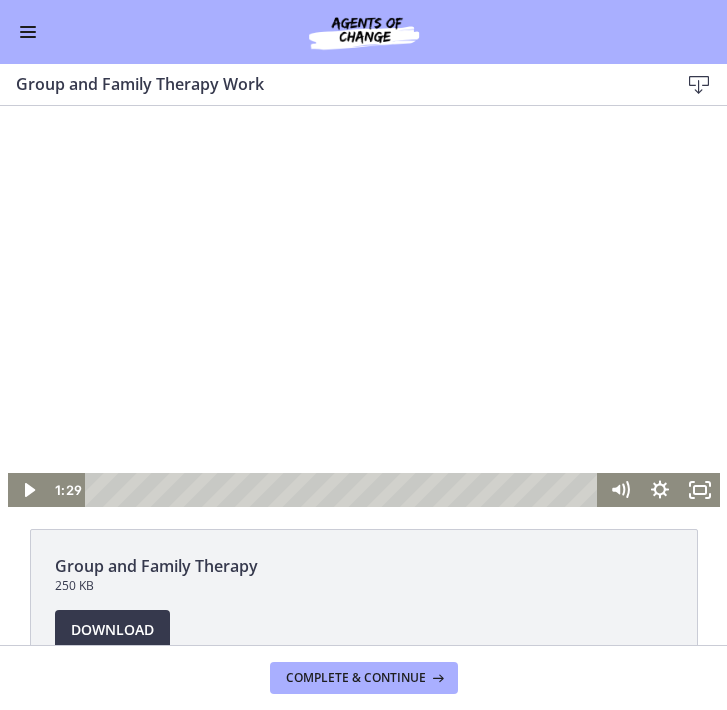 click at bounding box center (28, 32) 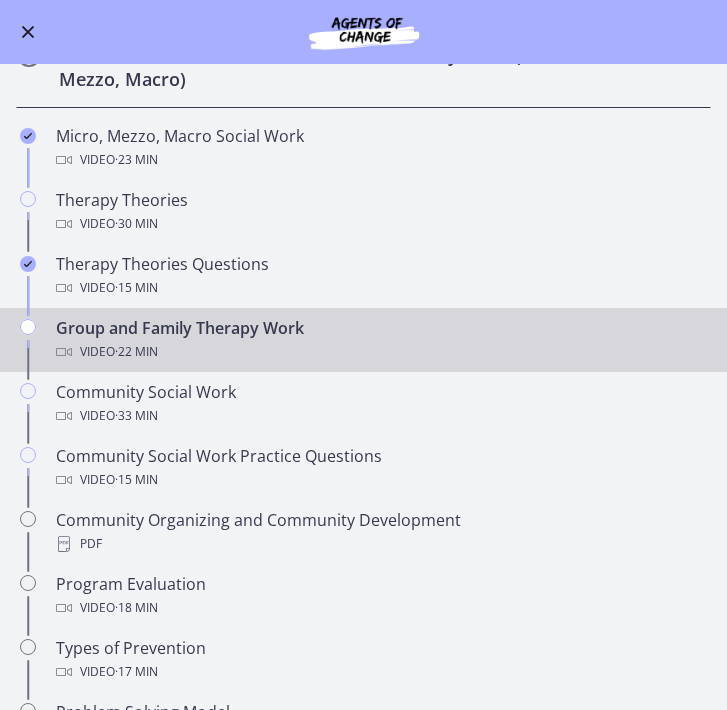 scroll, scrollTop: 510, scrollLeft: 0, axis: vertical 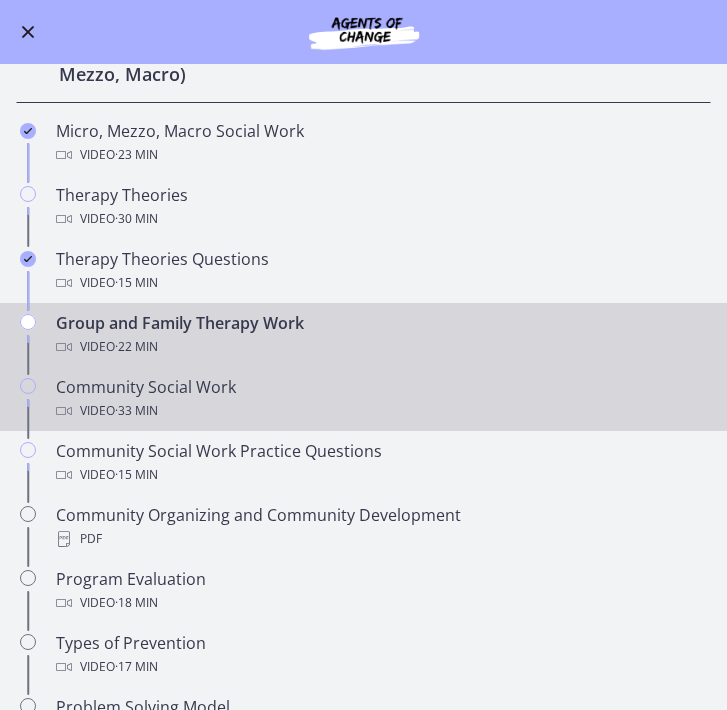 click on "Video
·  33 min" at bounding box center (383, 411) 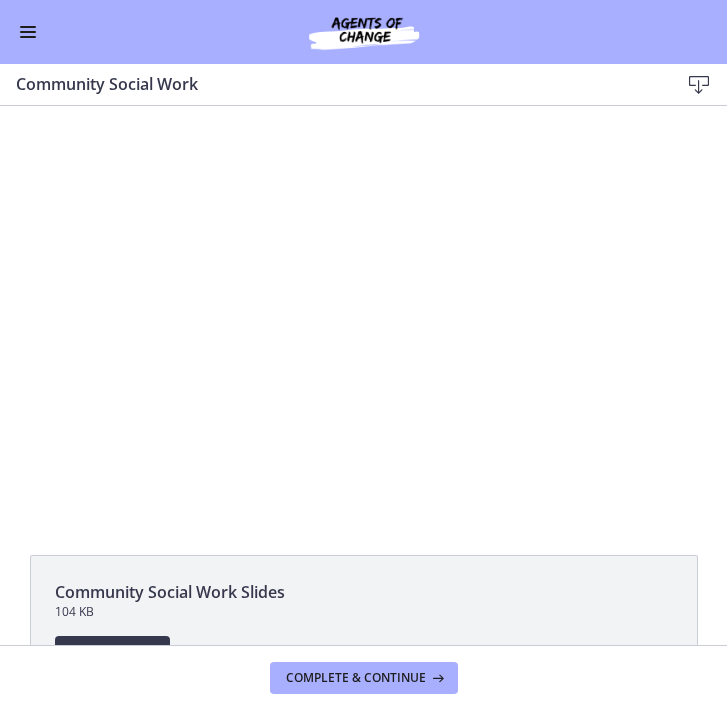 scroll, scrollTop: 0, scrollLeft: 0, axis: both 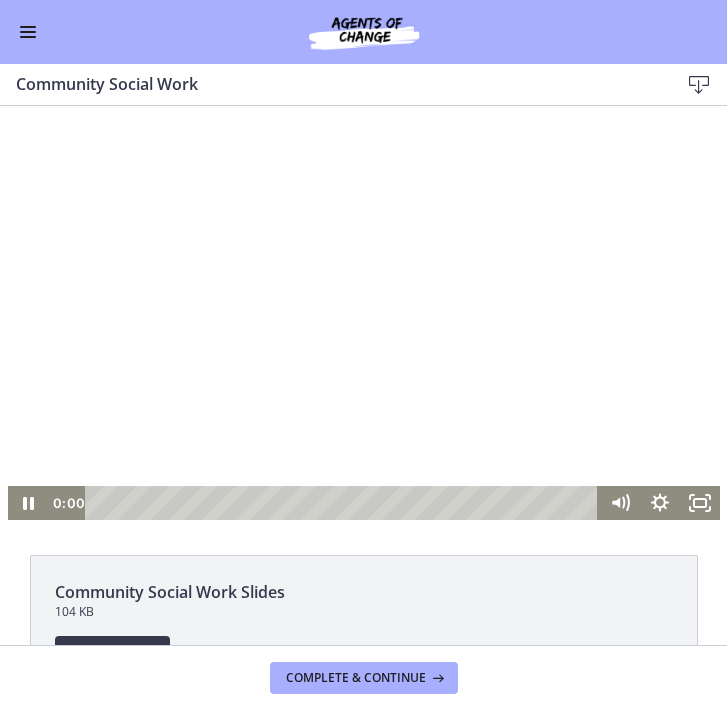 click at bounding box center (364, 319) 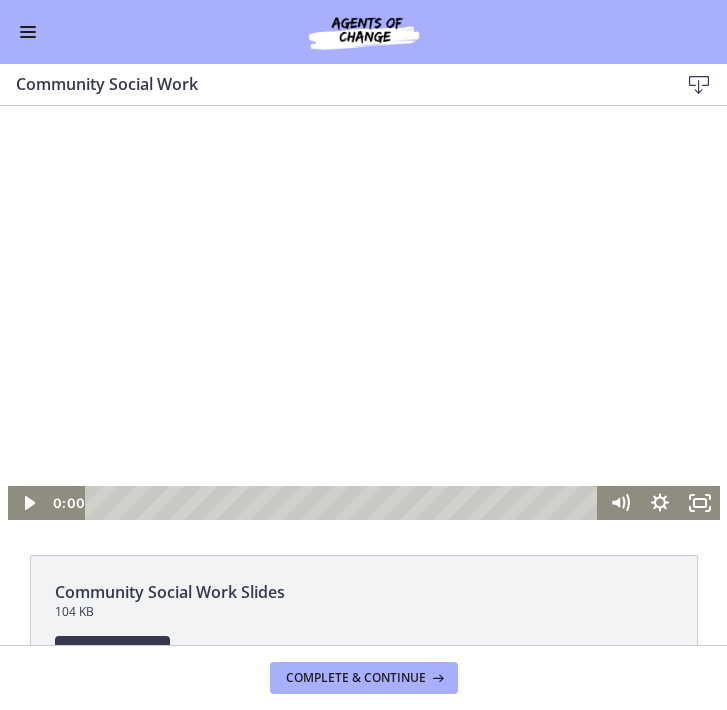 click at bounding box center (364, 319) 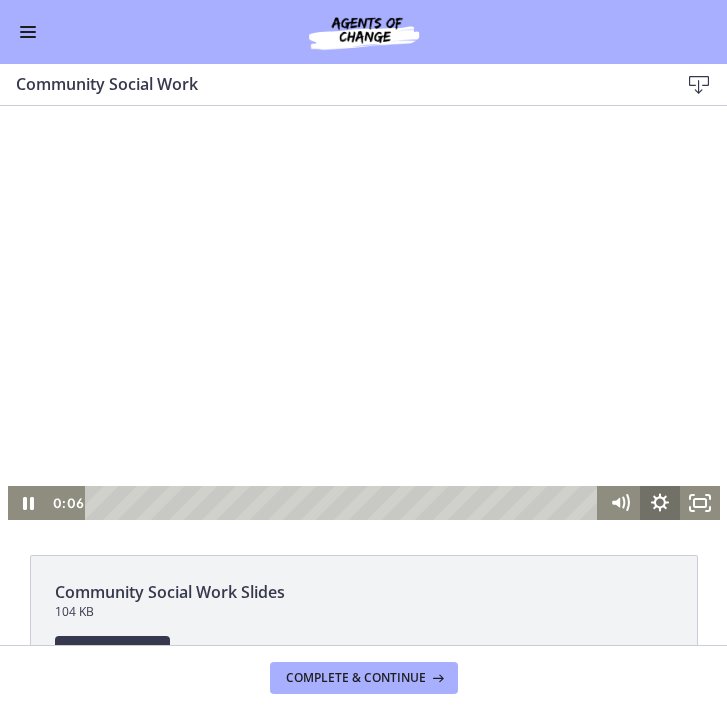 click 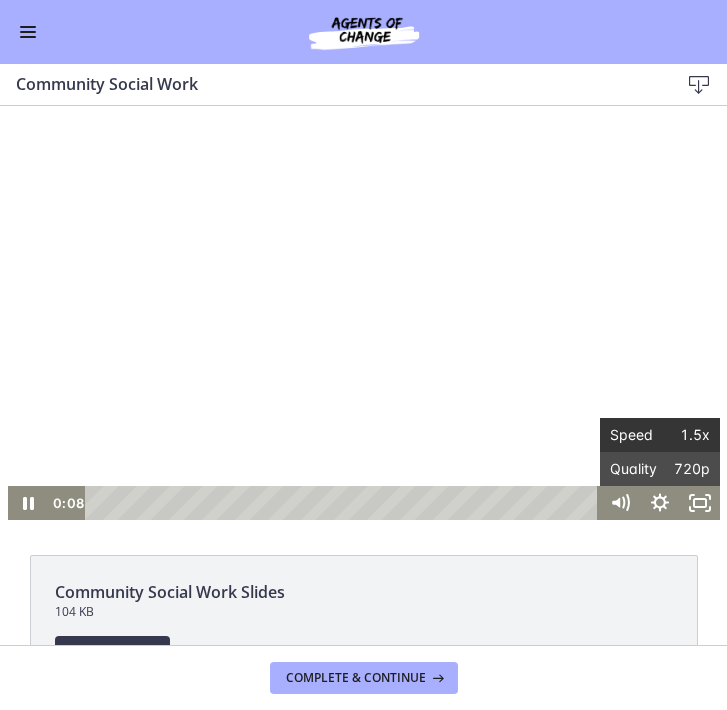 click on "1.5x" at bounding box center [685, 435] 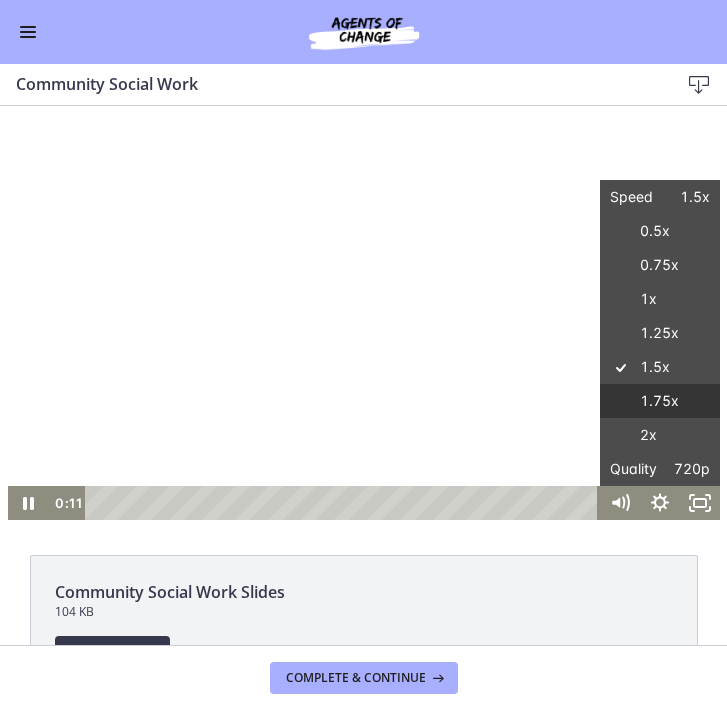 click on "1.75x" at bounding box center (660, 401) 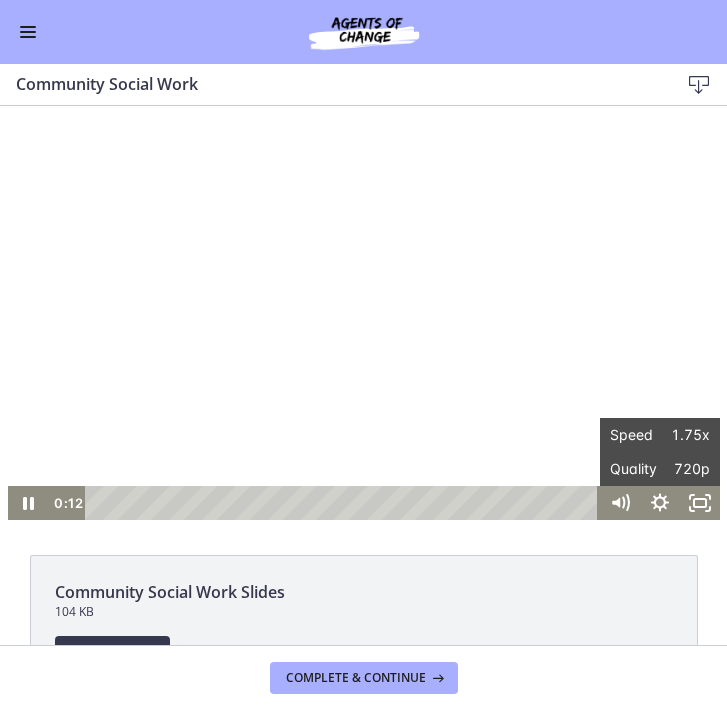 click at bounding box center (364, 319) 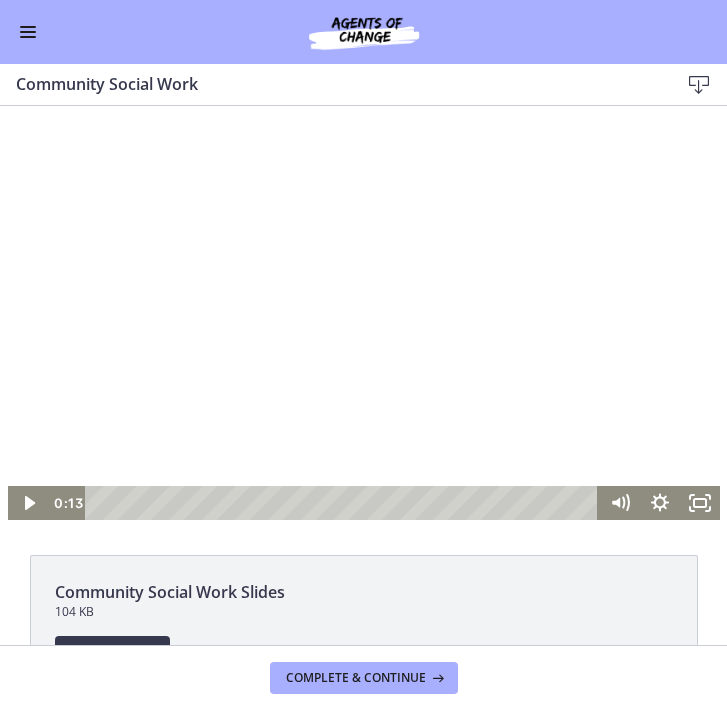 click at bounding box center (364, 319) 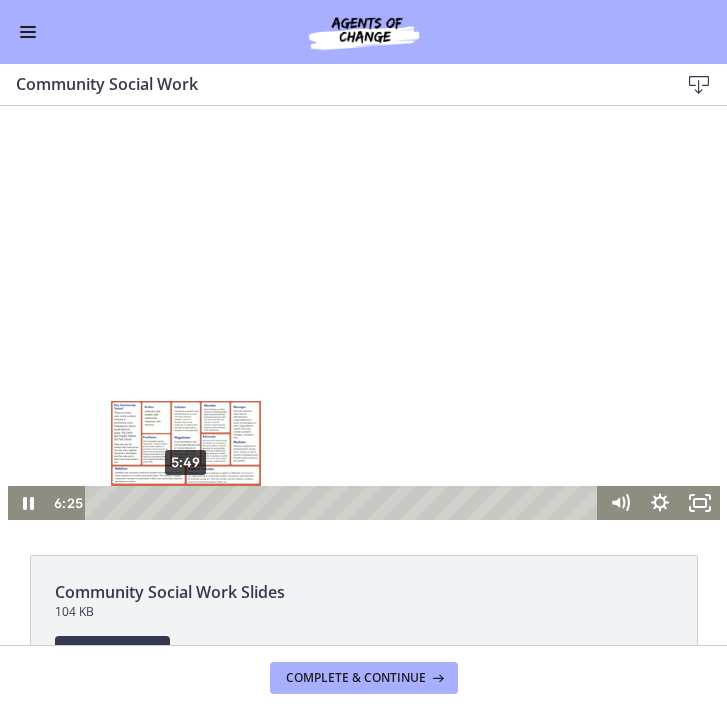 click on "5:49" at bounding box center [344, 503] 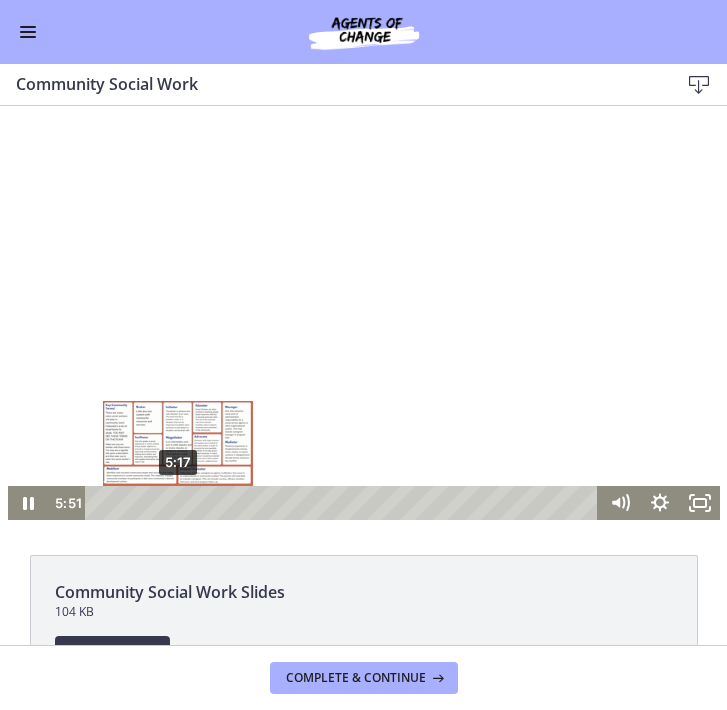 click on "5:17" at bounding box center (344, 503) 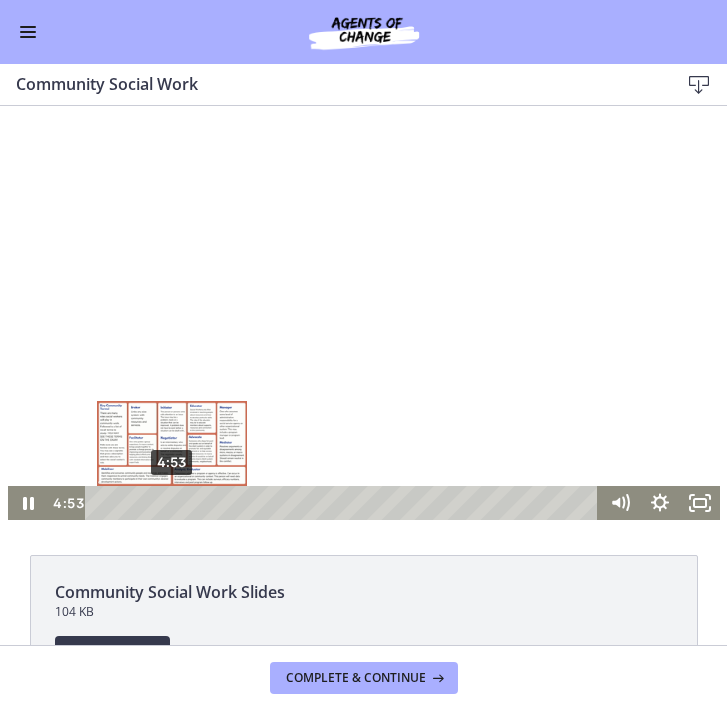 click at bounding box center [172, 502] 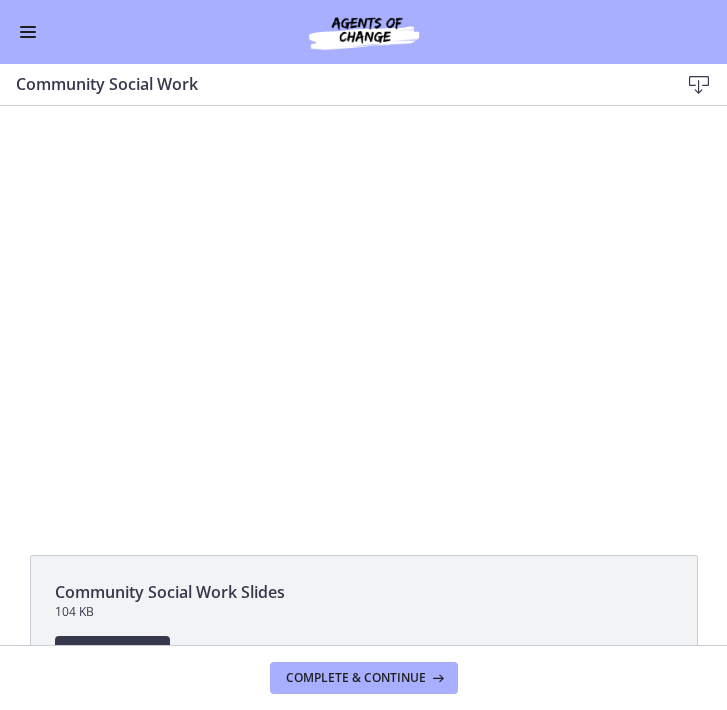 scroll, scrollTop: 0, scrollLeft: 0, axis: both 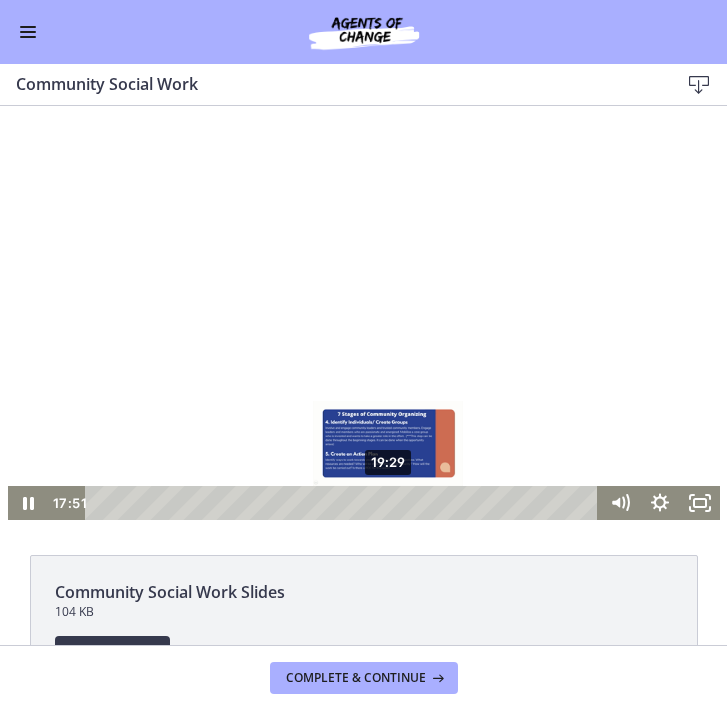 click on "19:29" at bounding box center [344, 503] 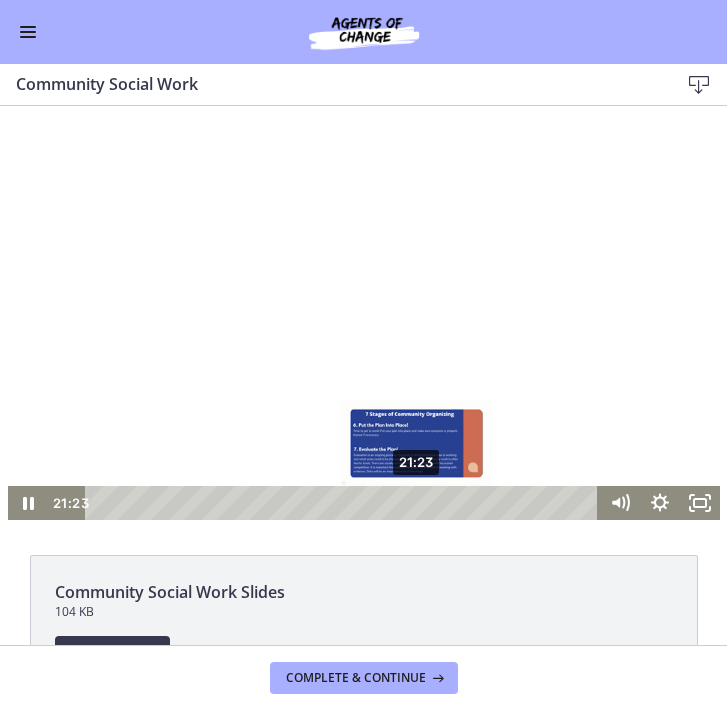 click on "21:23" at bounding box center (344, 503) 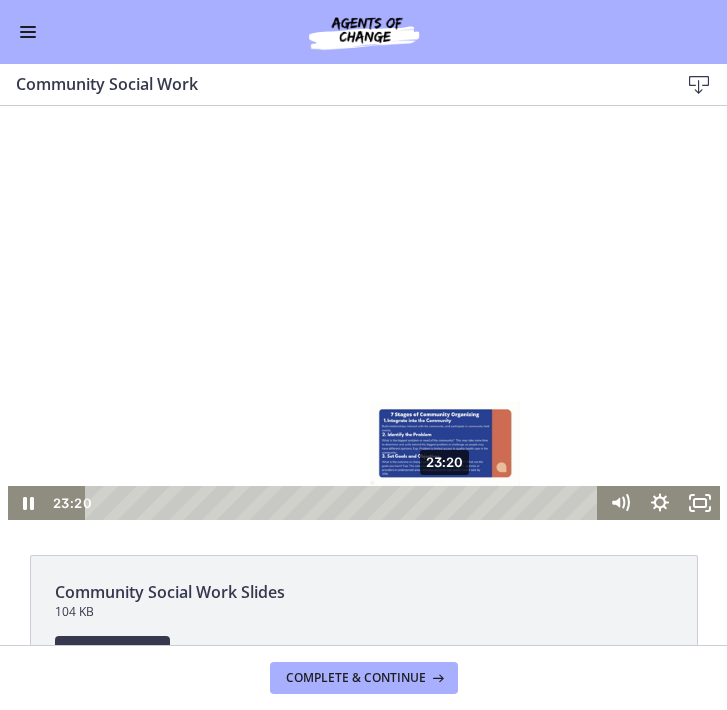 click on "23:20" at bounding box center [344, 503] 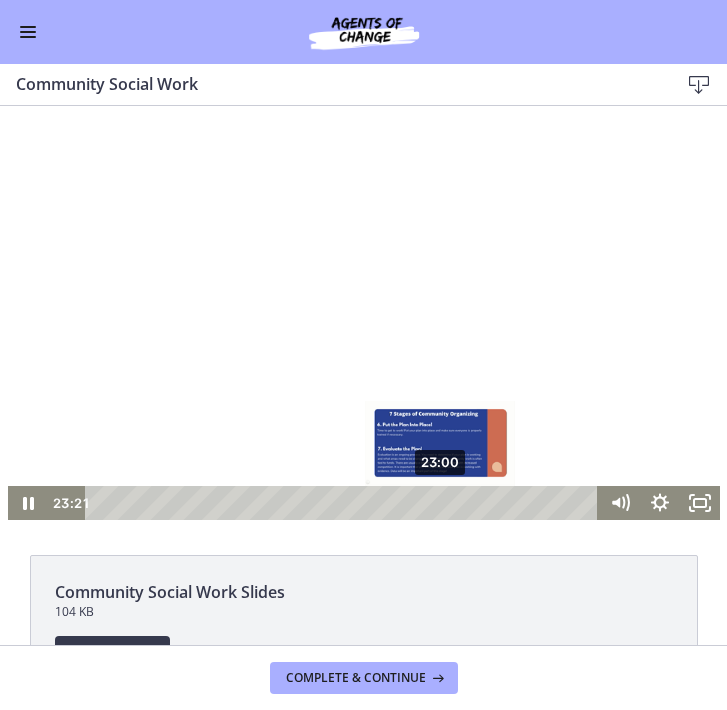 click at bounding box center (444, 502) 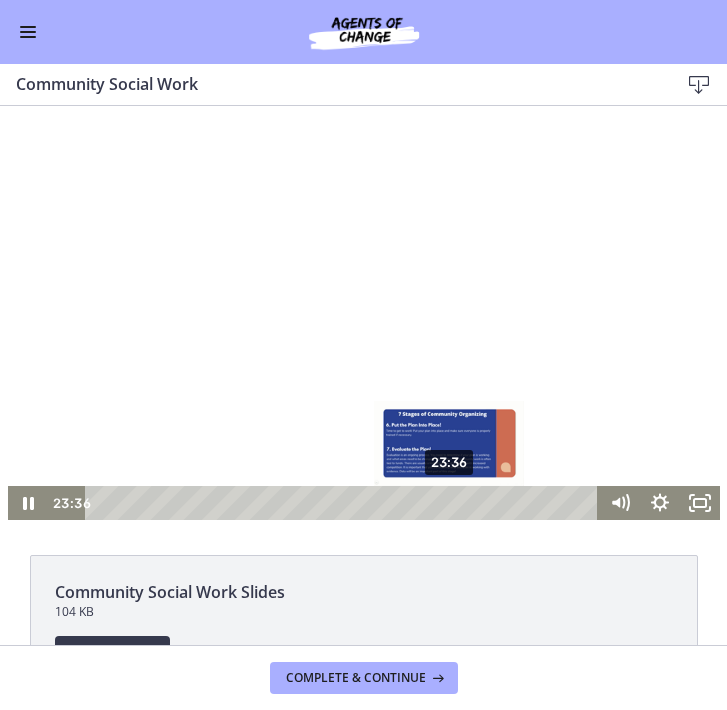 click on "23:36" at bounding box center (344, 503) 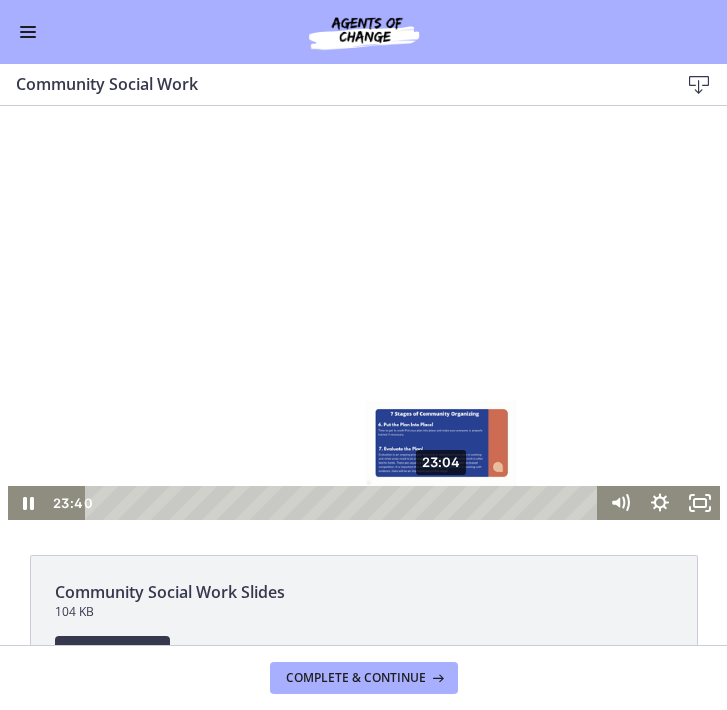 click on "23:04" at bounding box center [344, 503] 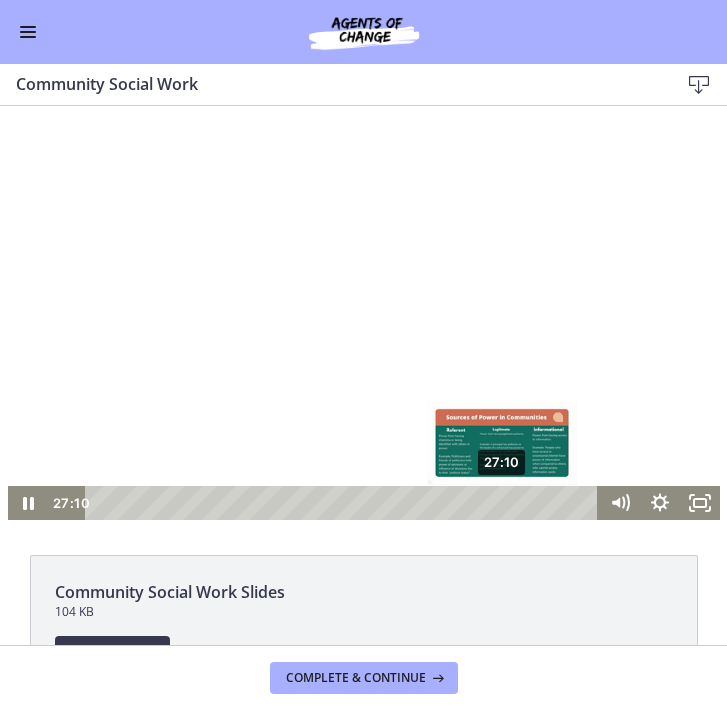 click on "27:10" at bounding box center (344, 503) 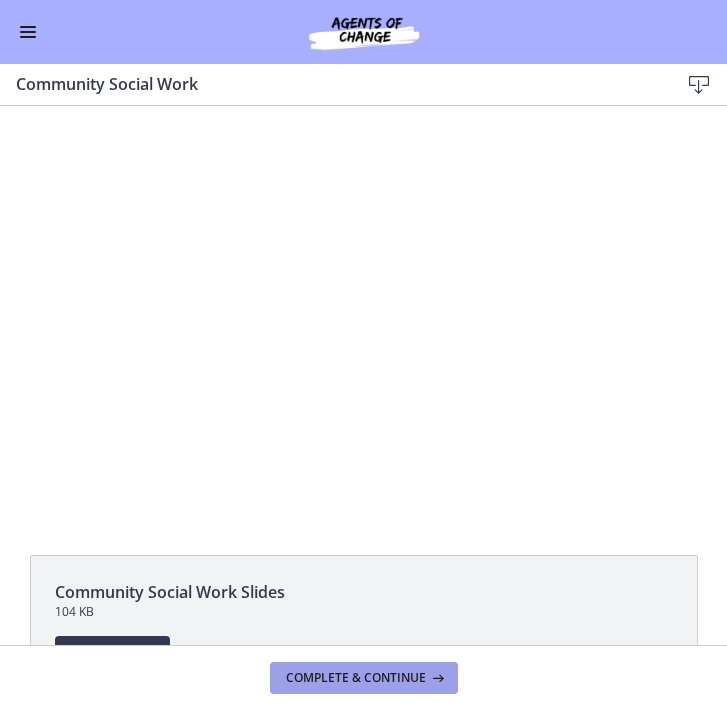 click on "Complete & continue" at bounding box center [364, 678] 